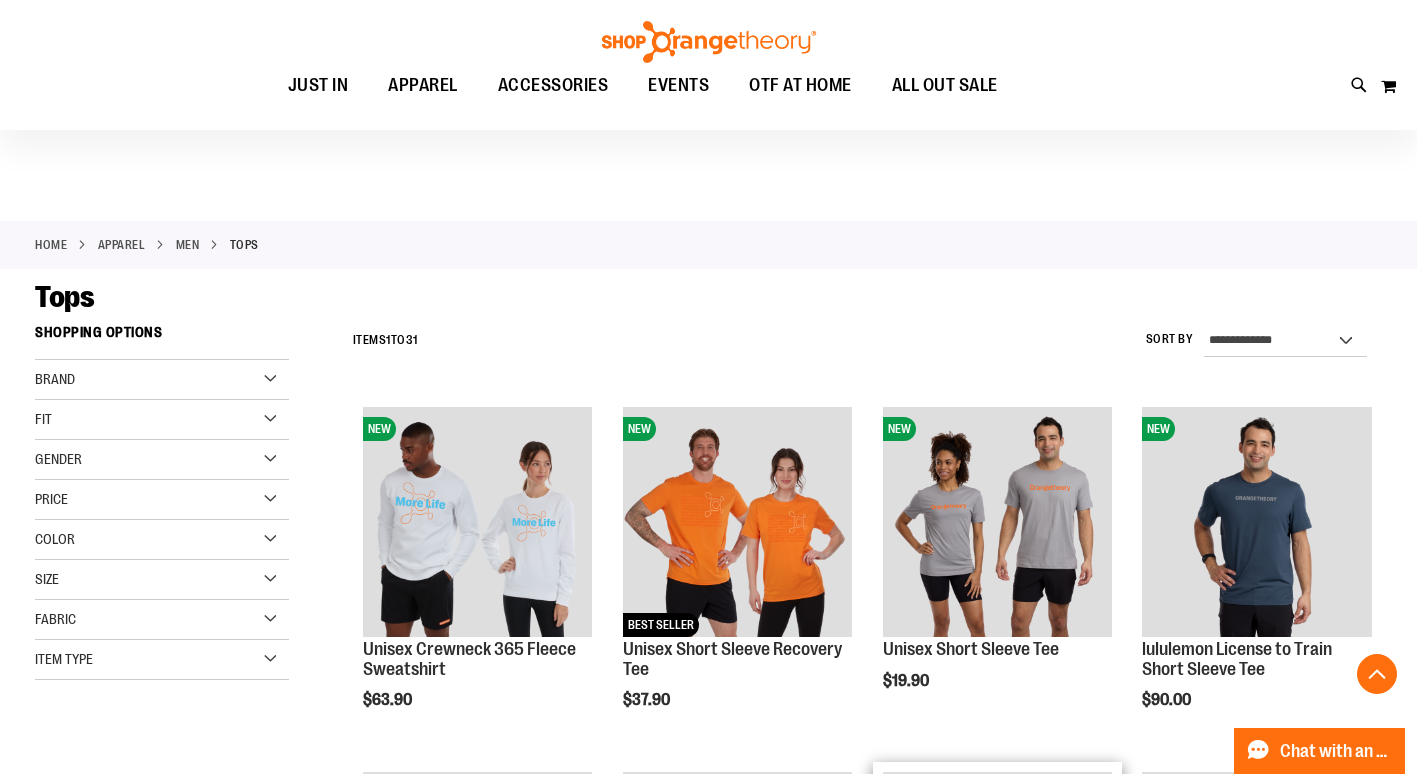 scroll, scrollTop: 984, scrollLeft: 0, axis: vertical 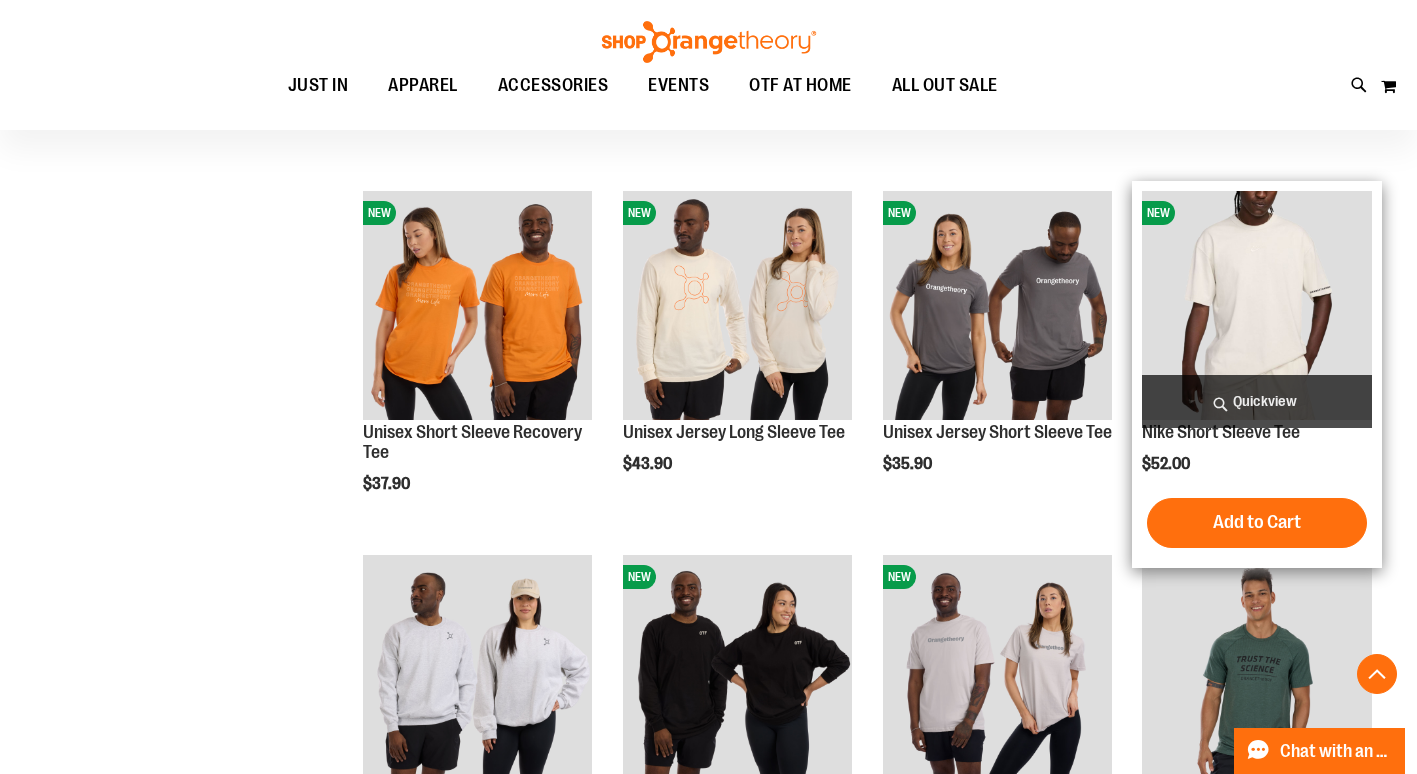 click at bounding box center (1256, 305) 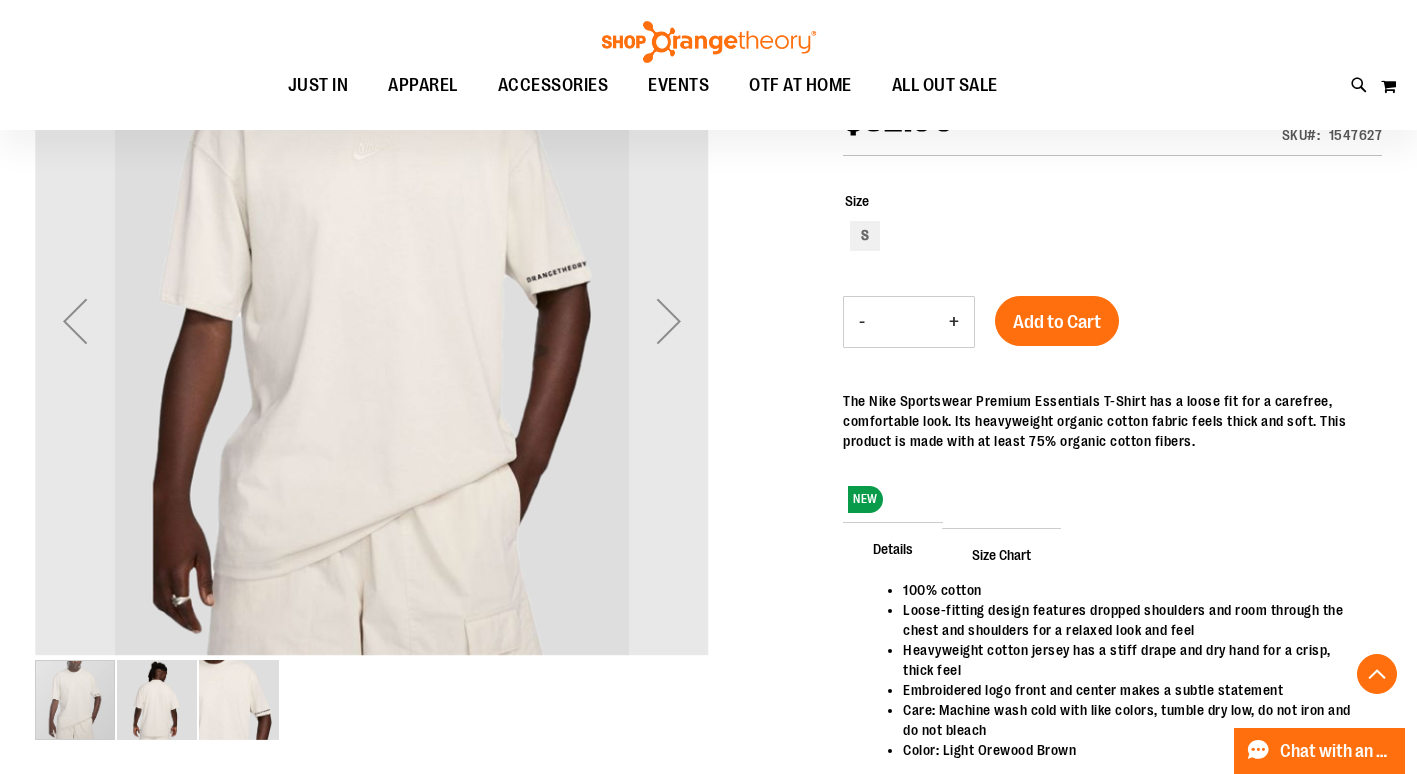 scroll, scrollTop: 321, scrollLeft: 0, axis: vertical 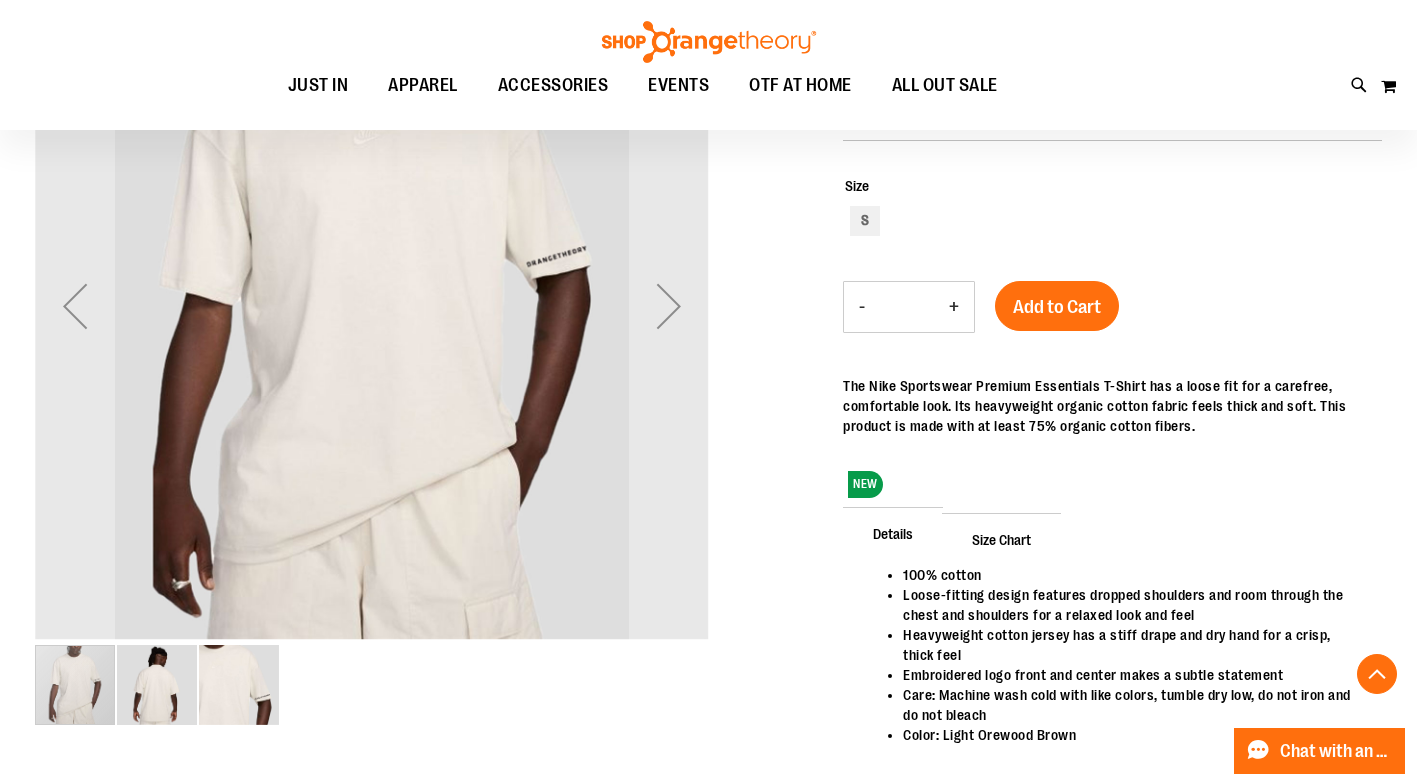 click at bounding box center [157, 685] 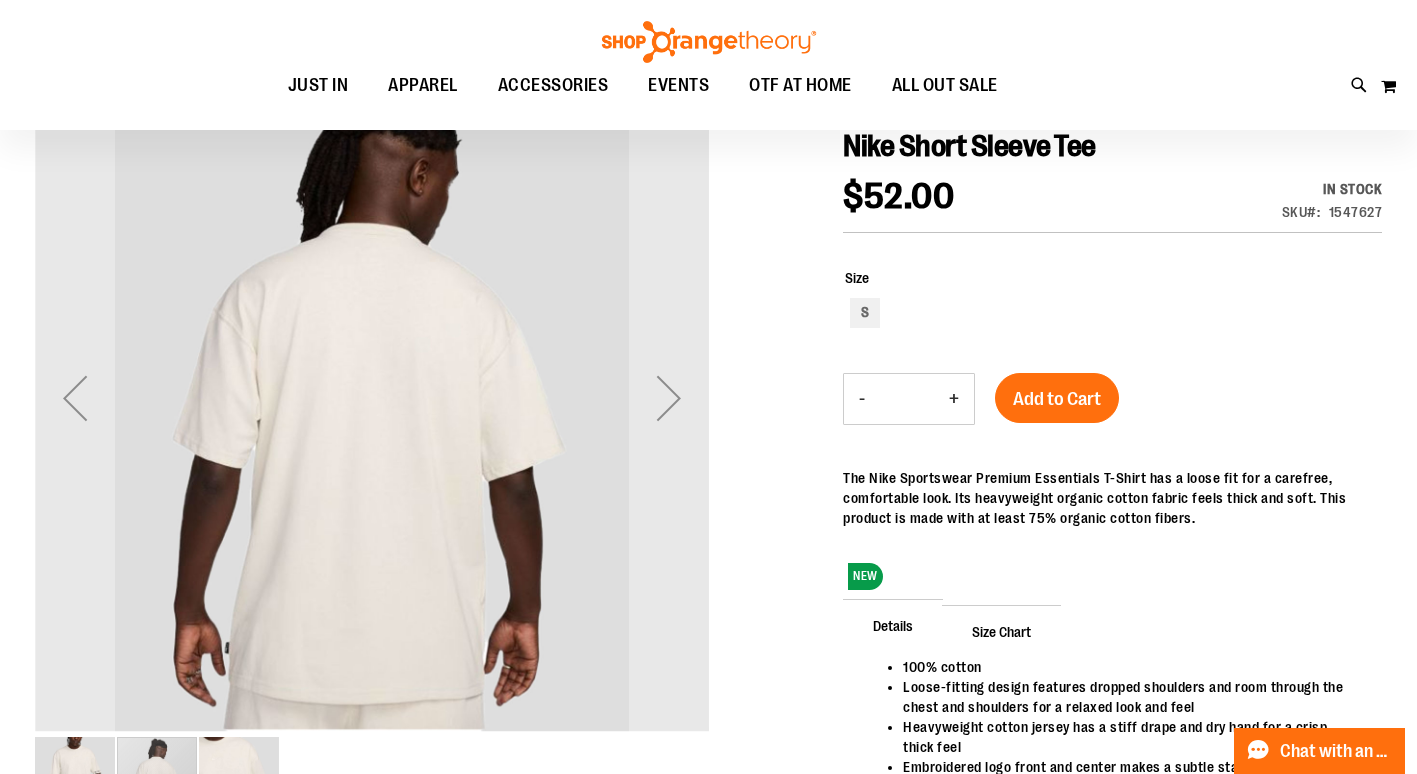 scroll, scrollTop: 228, scrollLeft: 0, axis: vertical 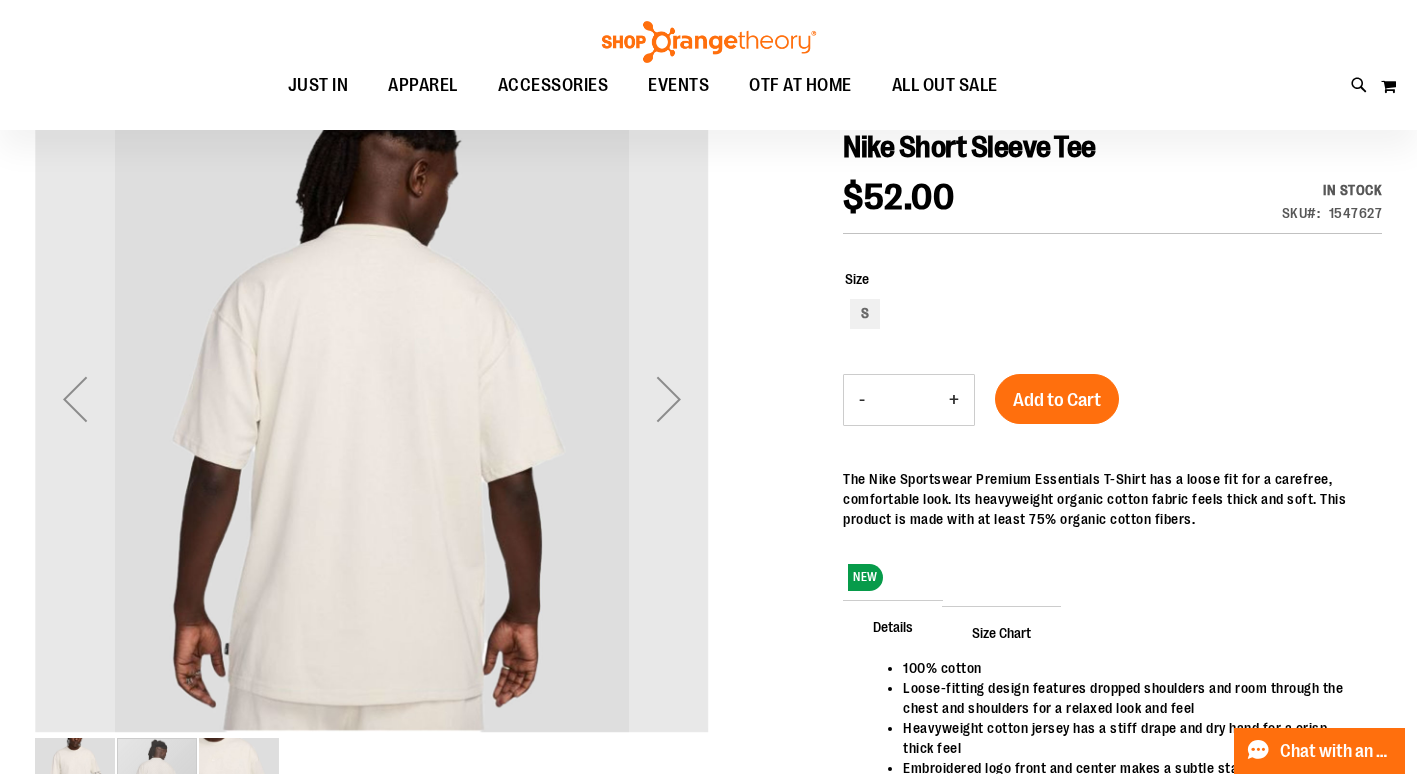 click at bounding box center (75, 778) 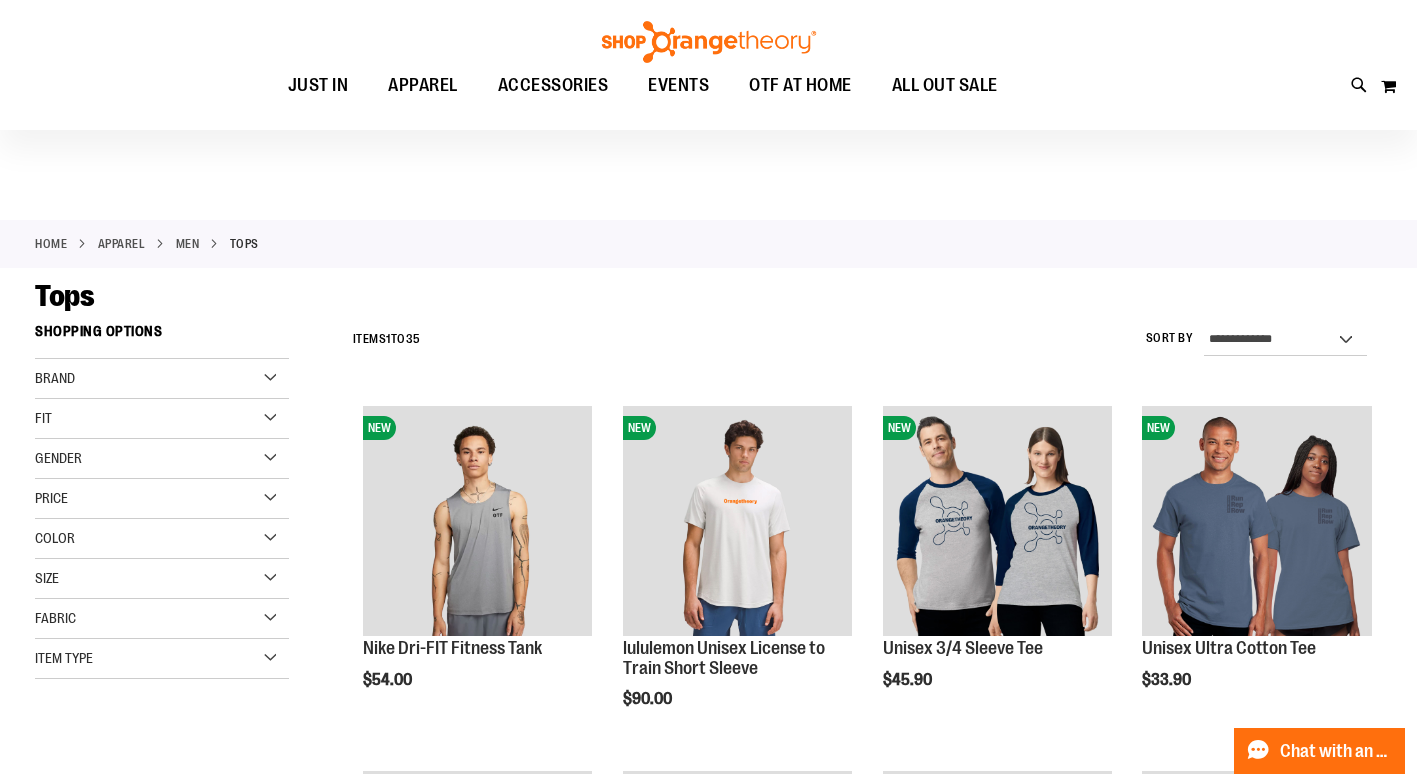 scroll, scrollTop: 0, scrollLeft: 0, axis: both 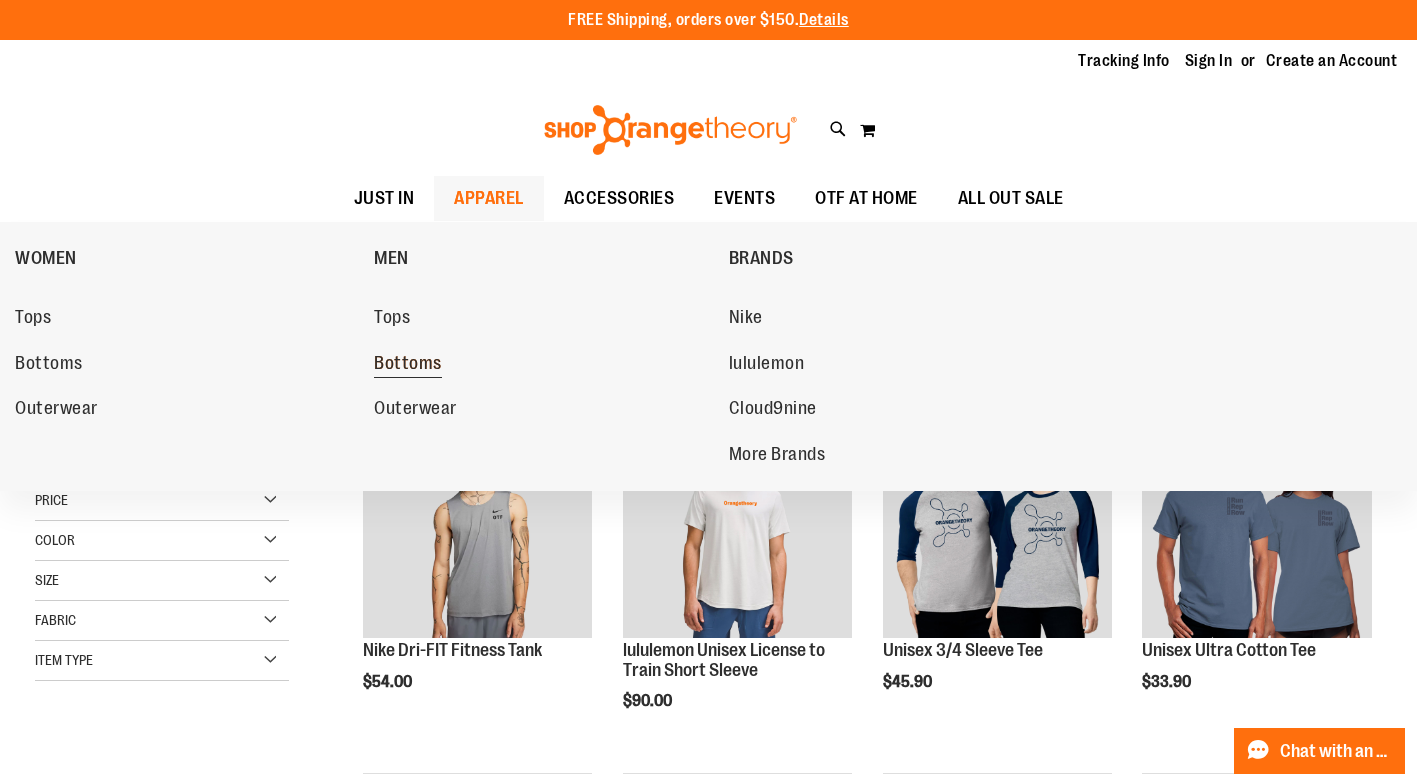 click on "Bottoms" at bounding box center [408, 365] 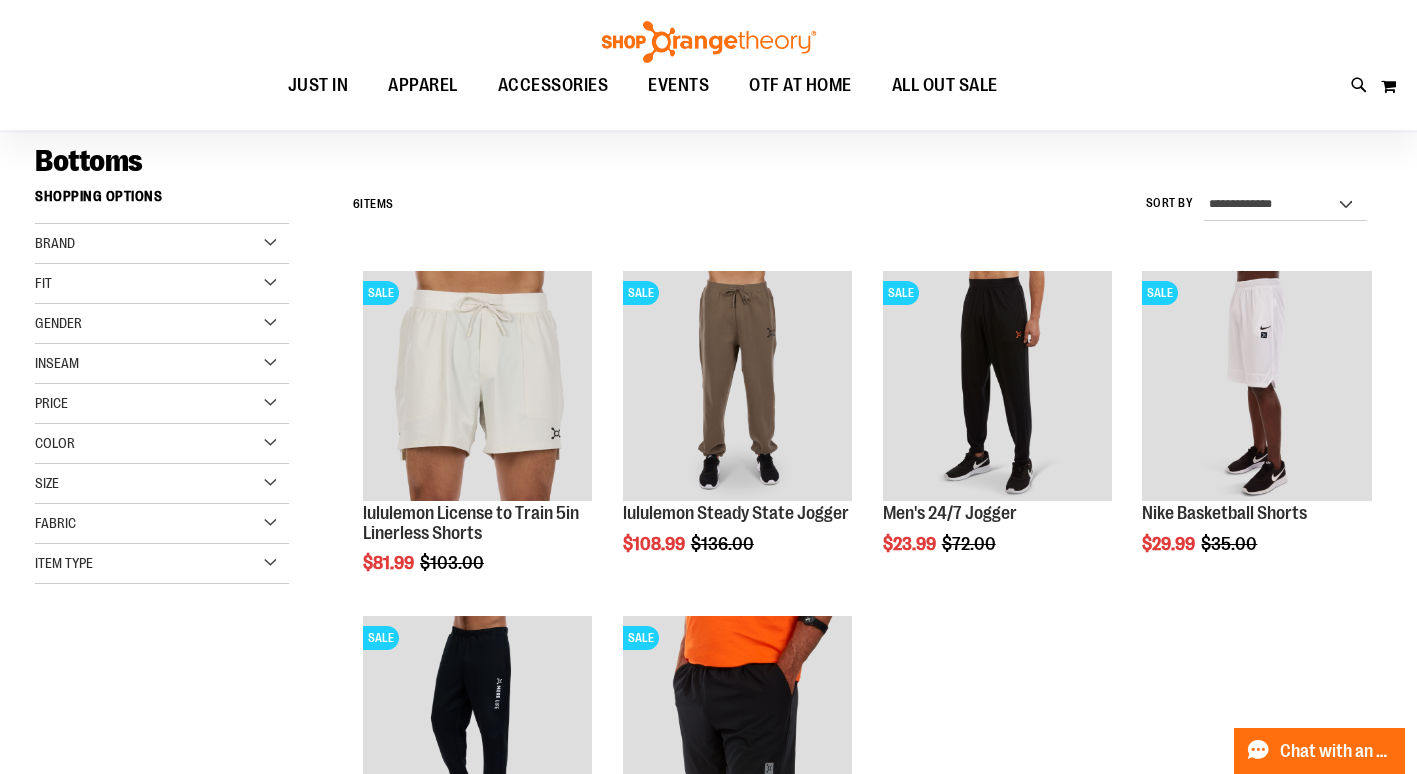 scroll, scrollTop: 0, scrollLeft: 0, axis: both 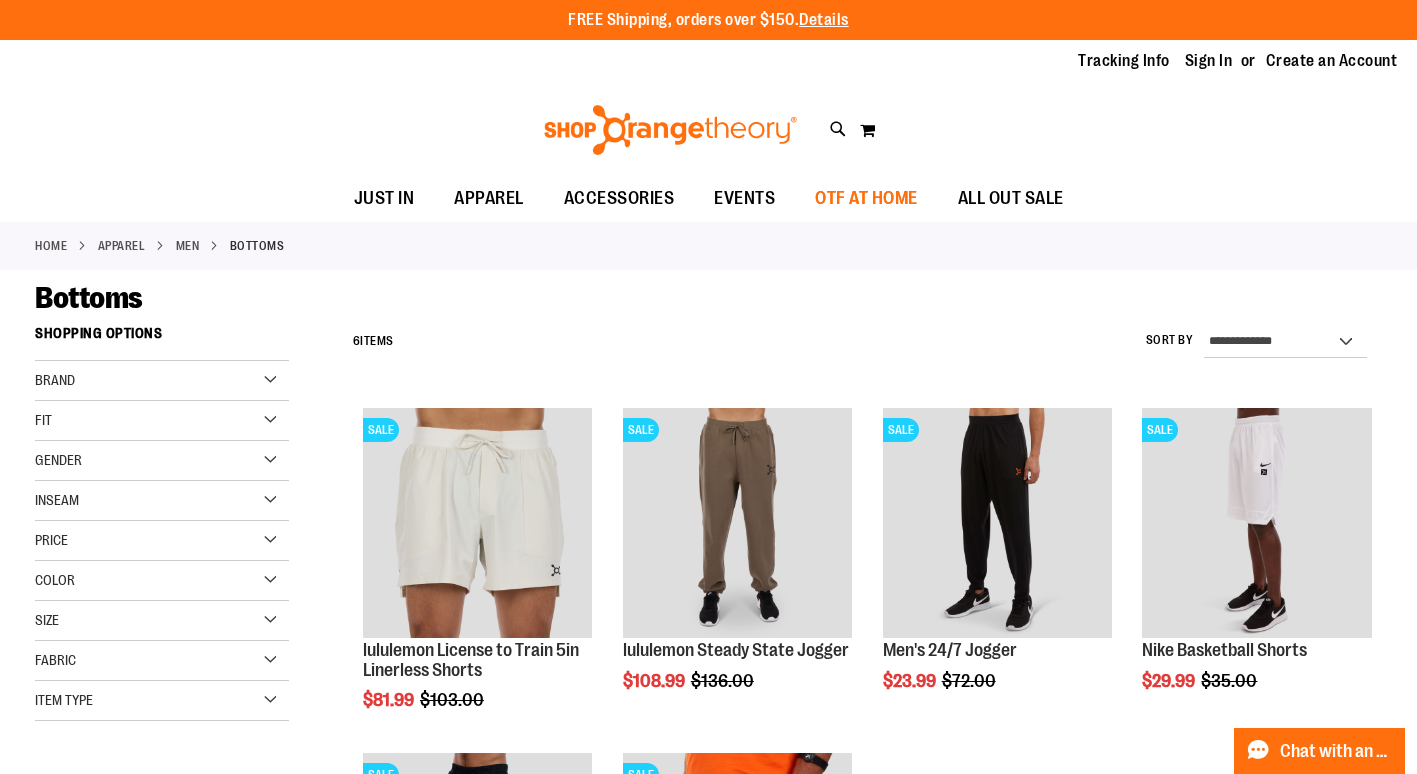 click on "OTF AT HOME" at bounding box center [866, 198] 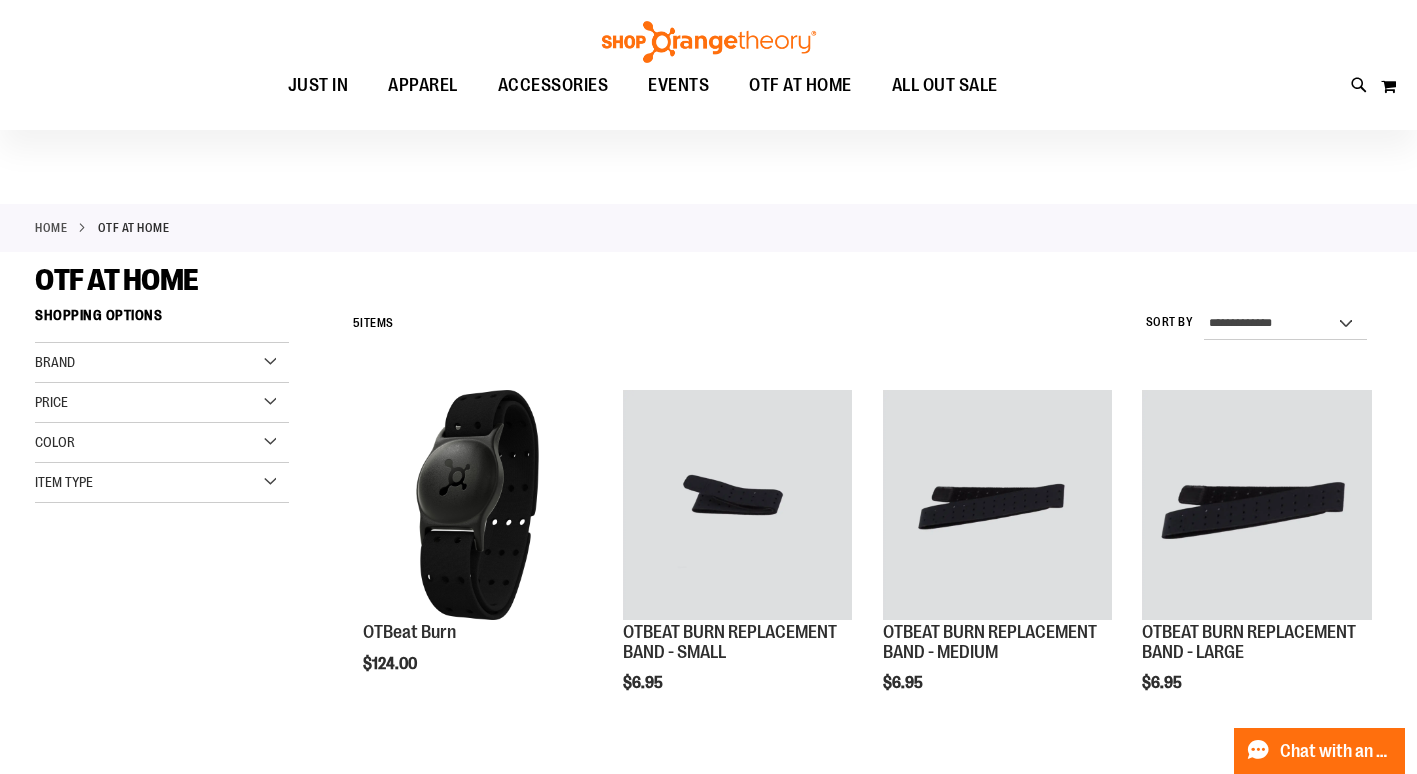 scroll, scrollTop: 0, scrollLeft: 0, axis: both 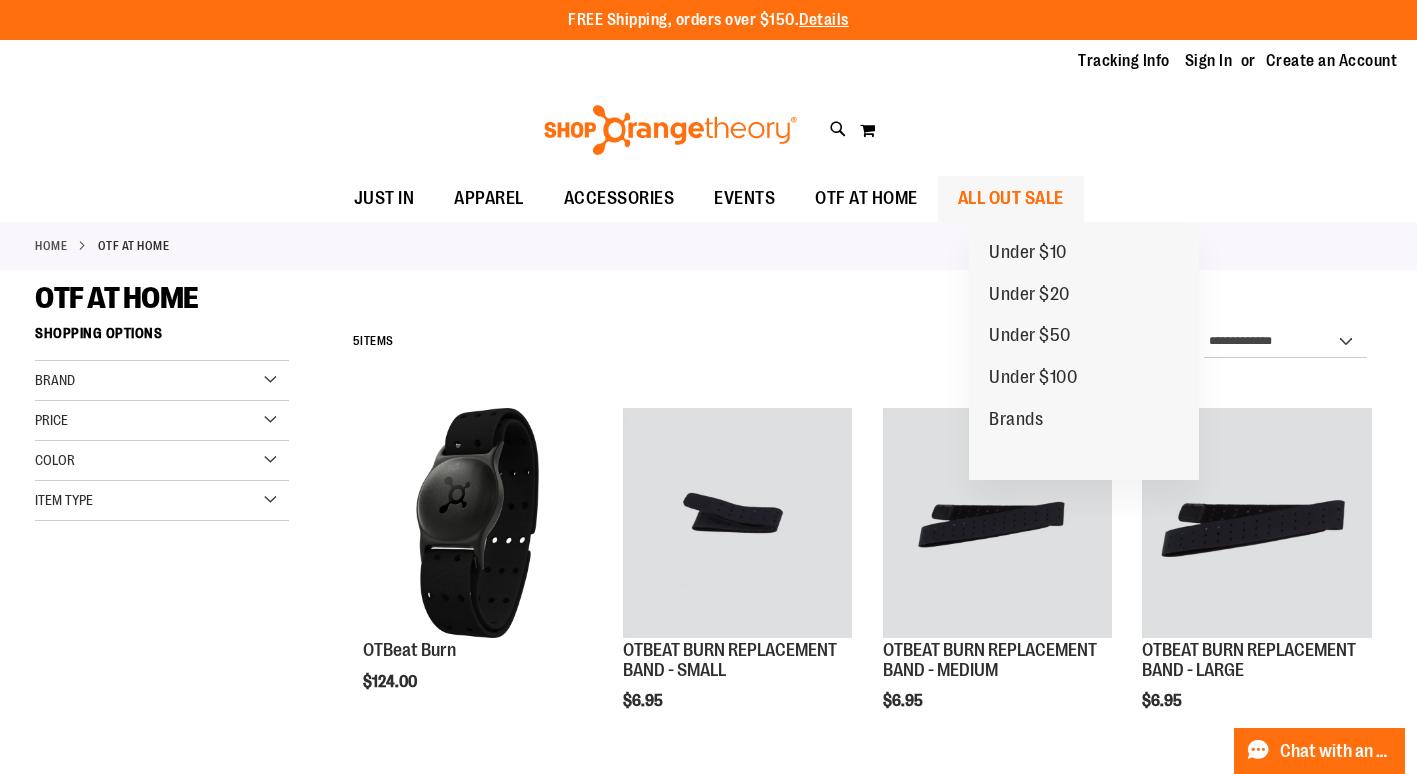 click on "ALL OUT SALE" at bounding box center (1011, 198) 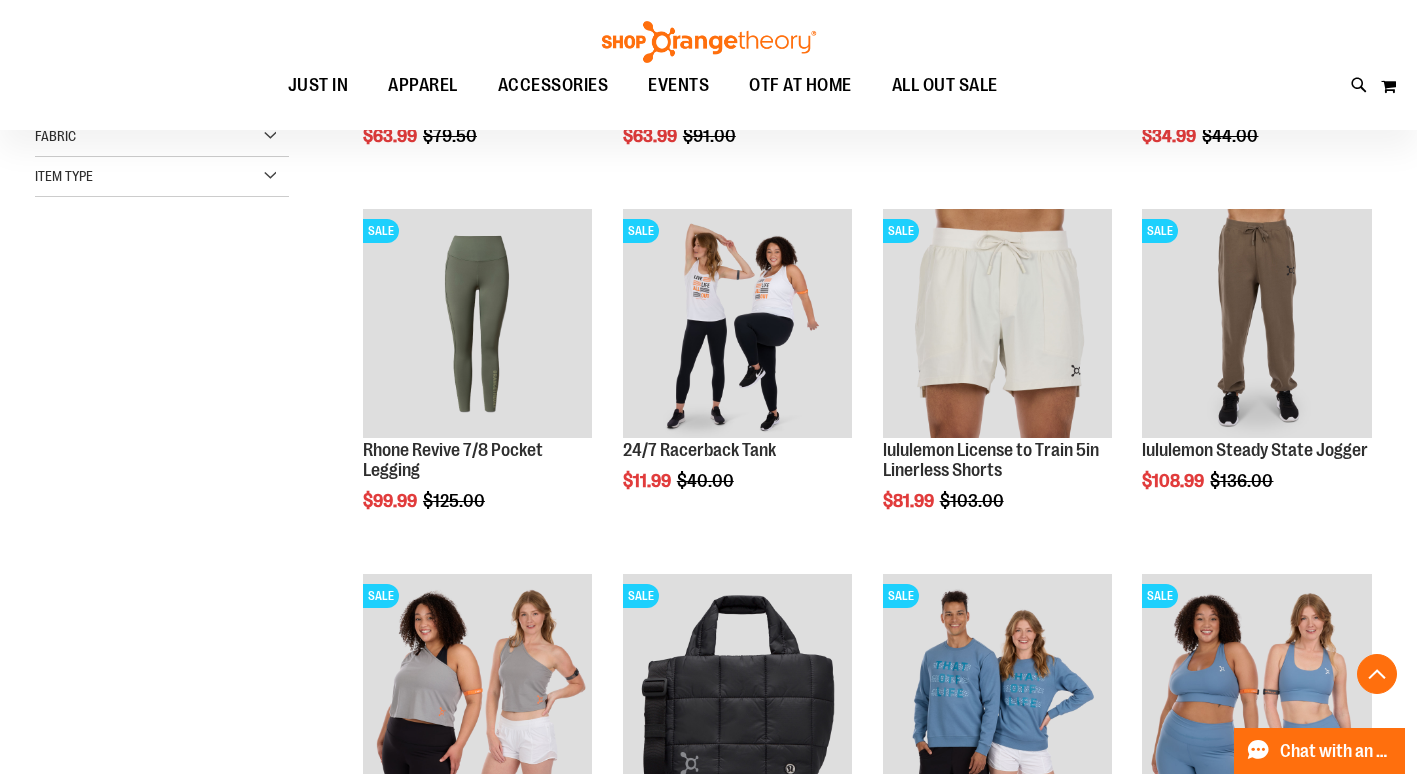 scroll, scrollTop: 569, scrollLeft: 0, axis: vertical 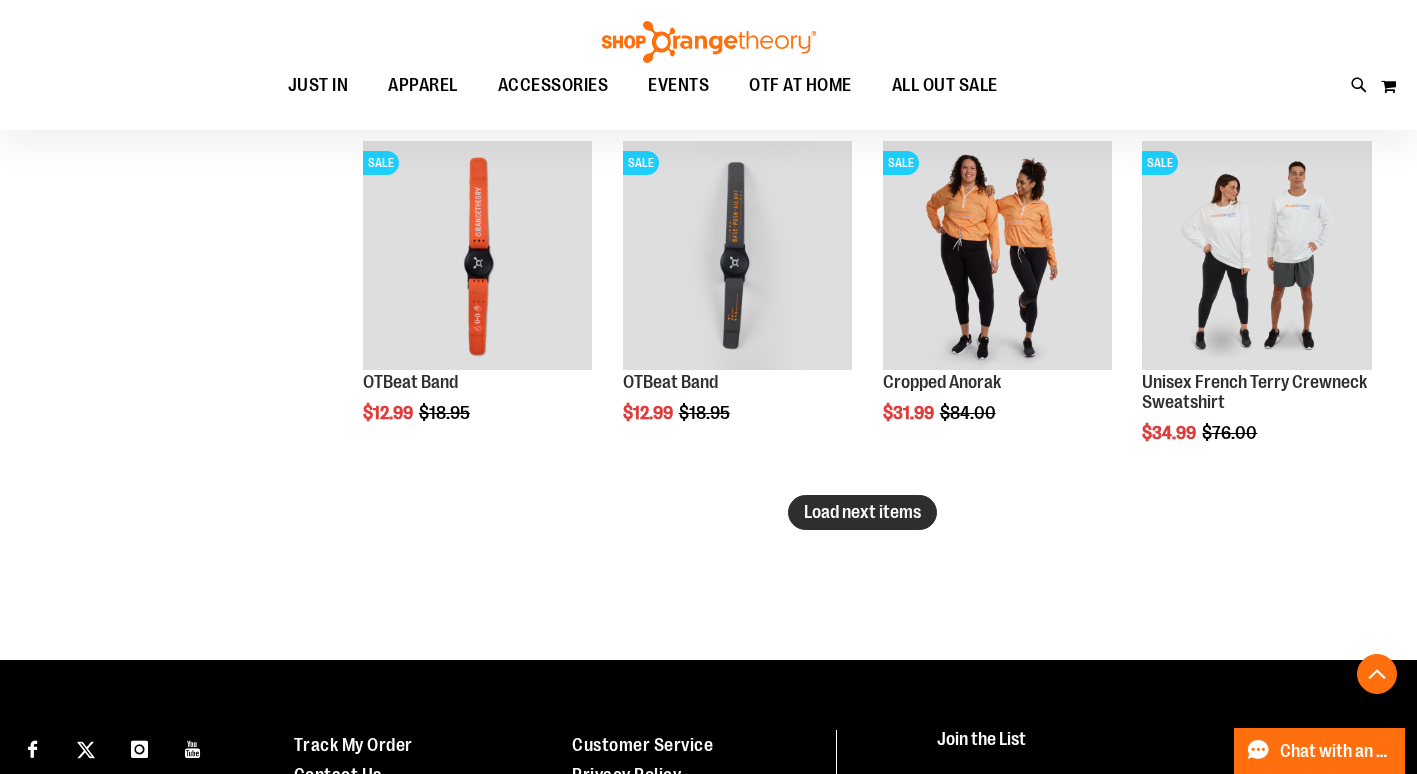 click on "Load next items" at bounding box center [862, 512] 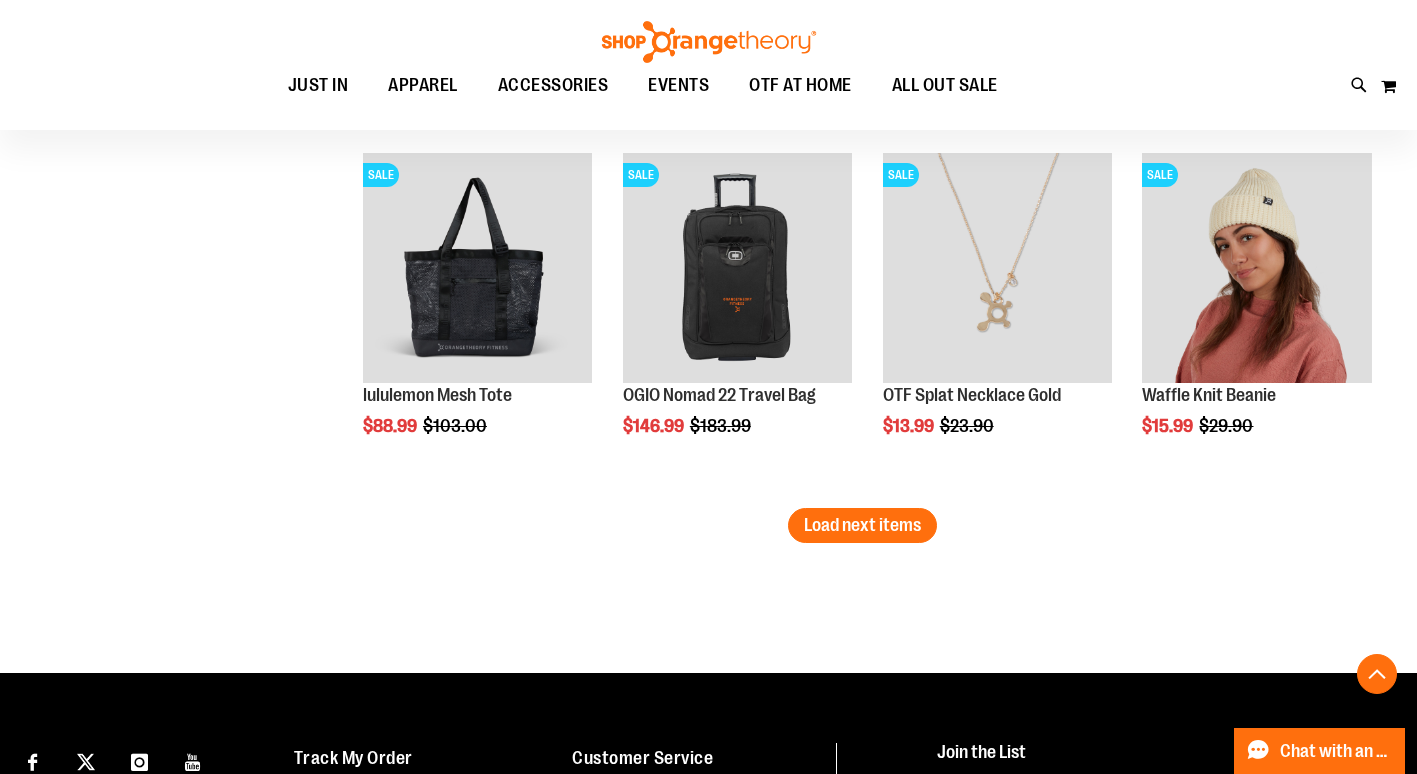 scroll, scrollTop: 4265, scrollLeft: 0, axis: vertical 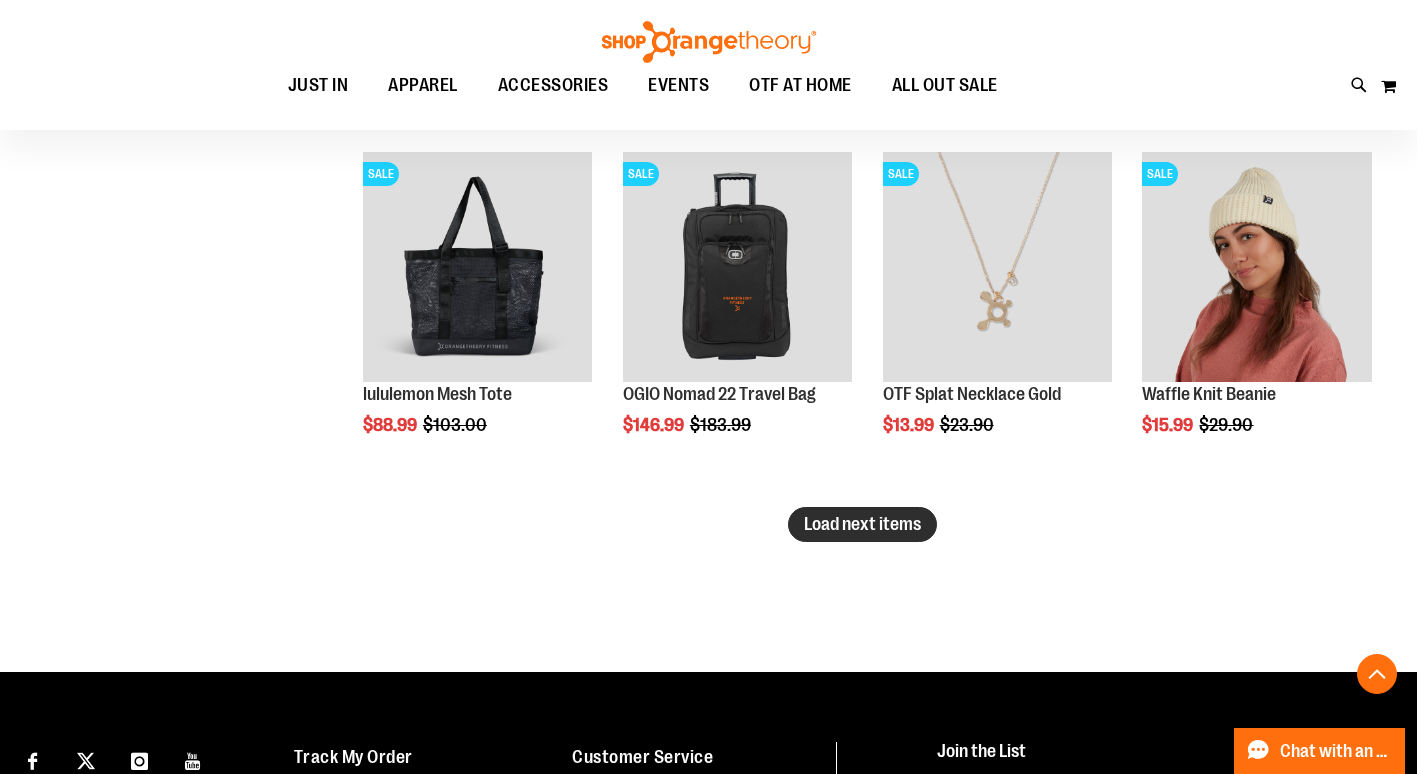 click on "Load next items" at bounding box center (862, 524) 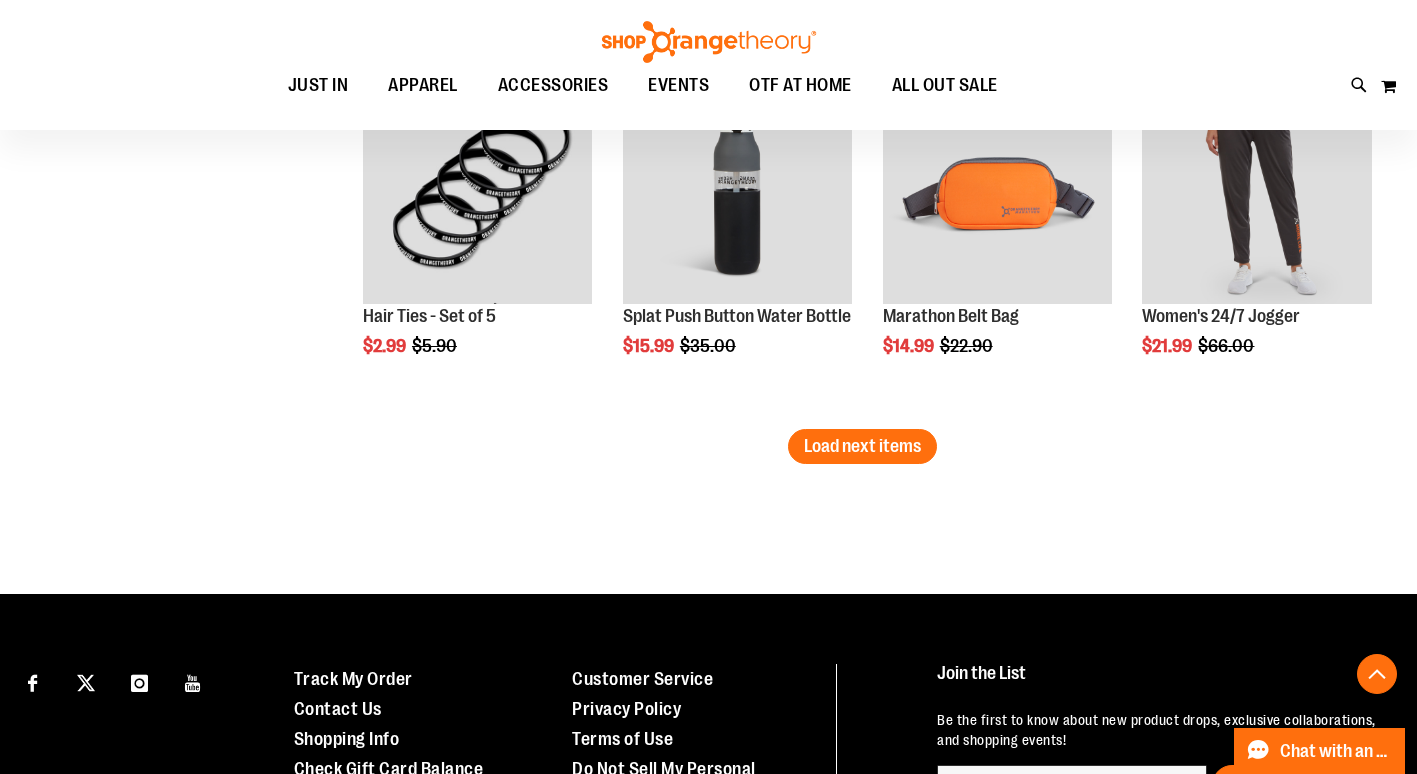 scroll, scrollTop: 5438, scrollLeft: 0, axis: vertical 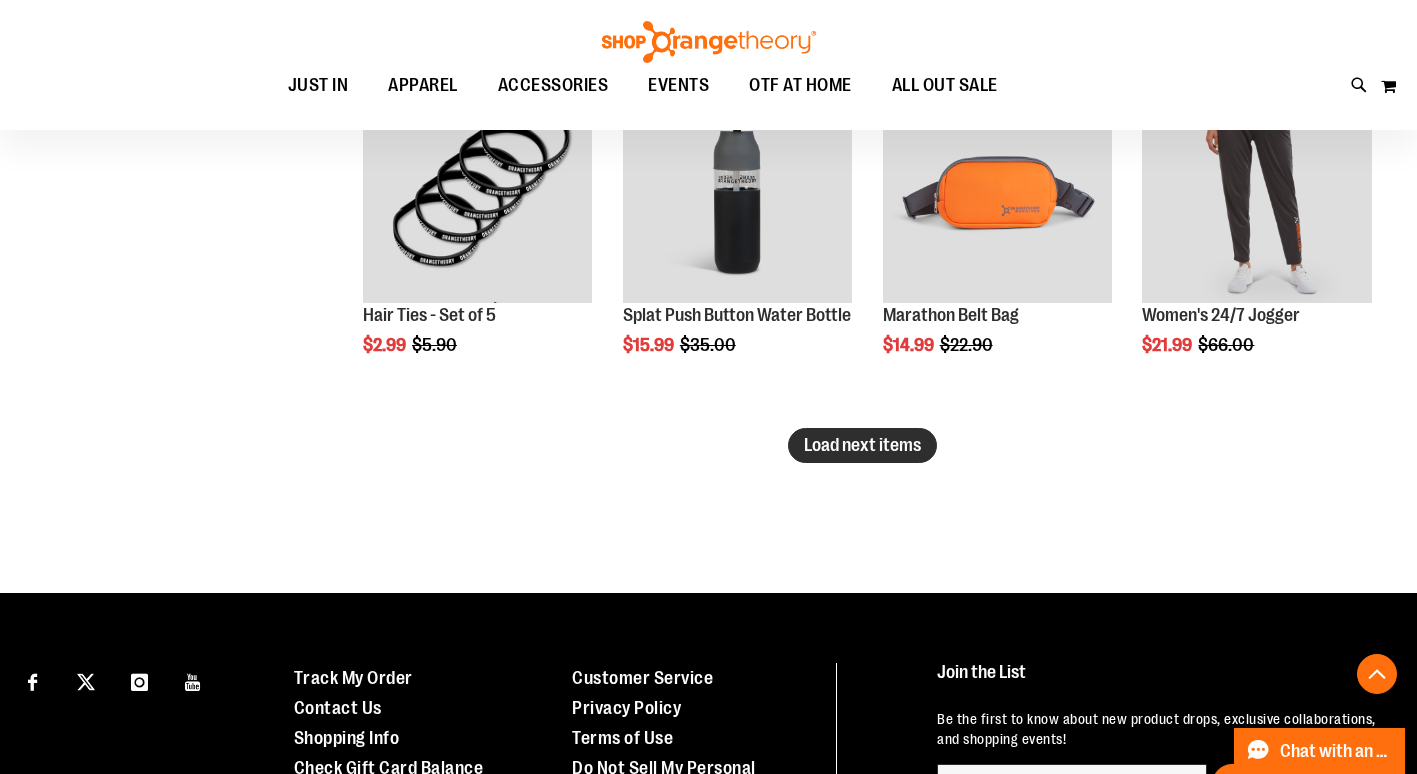 click on "Load next items" at bounding box center (862, 445) 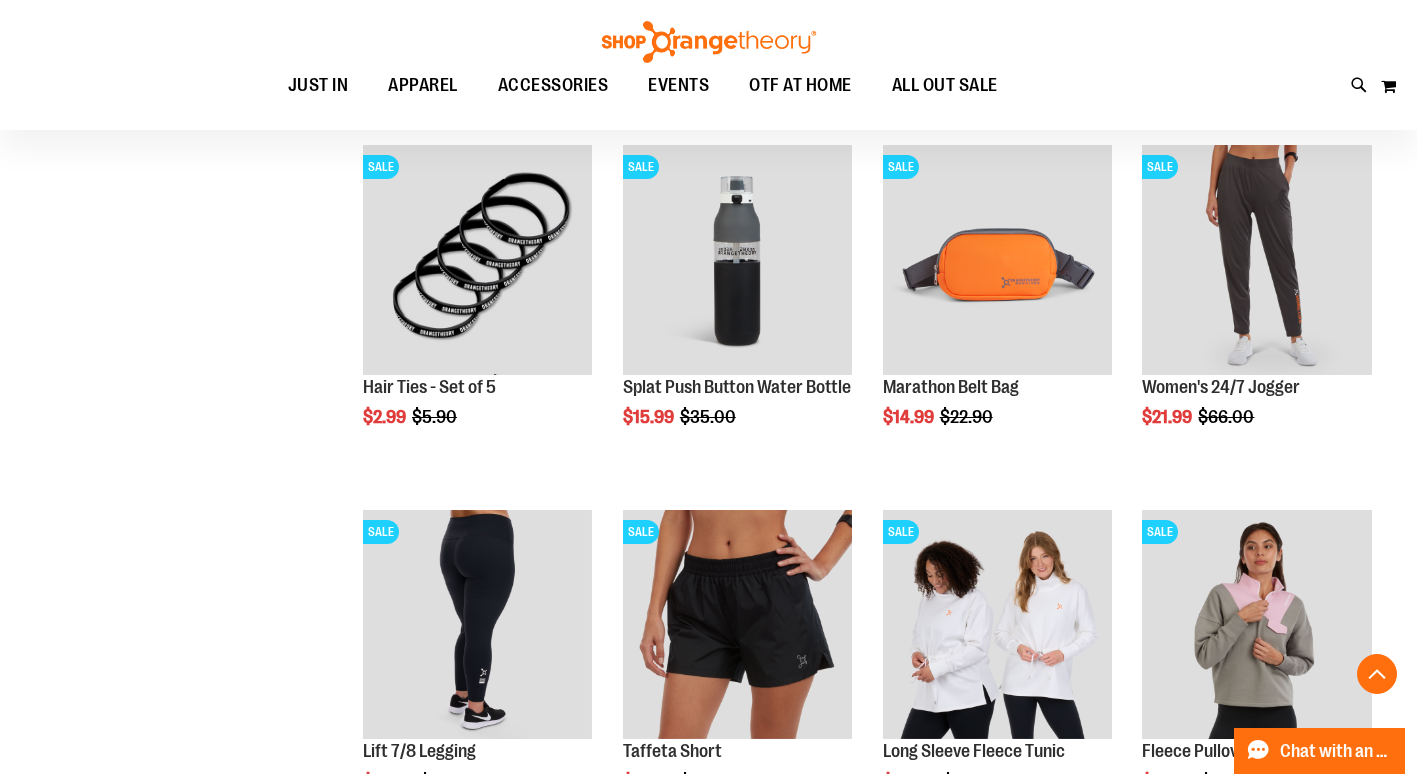 scroll, scrollTop: 5367, scrollLeft: 0, axis: vertical 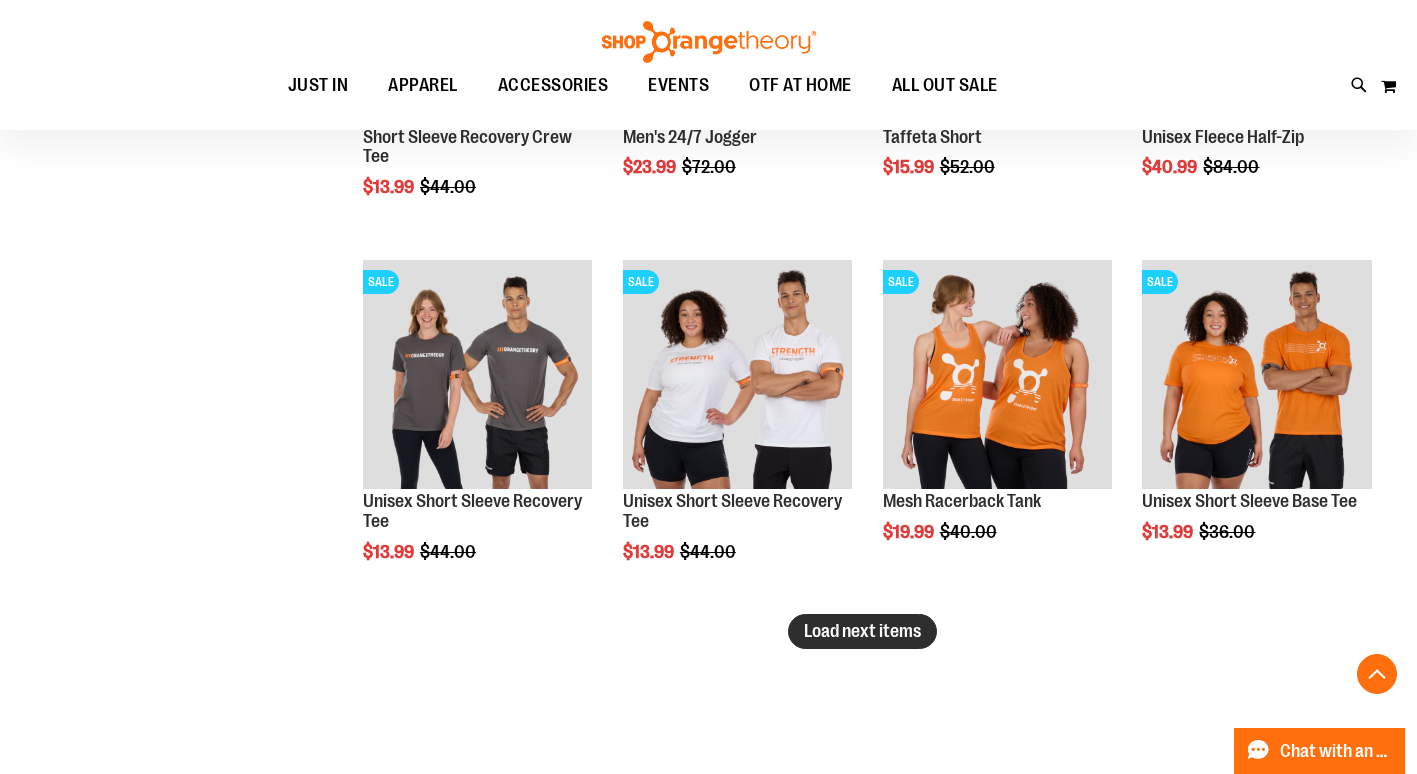 click on "Load next items" at bounding box center (862, 631) 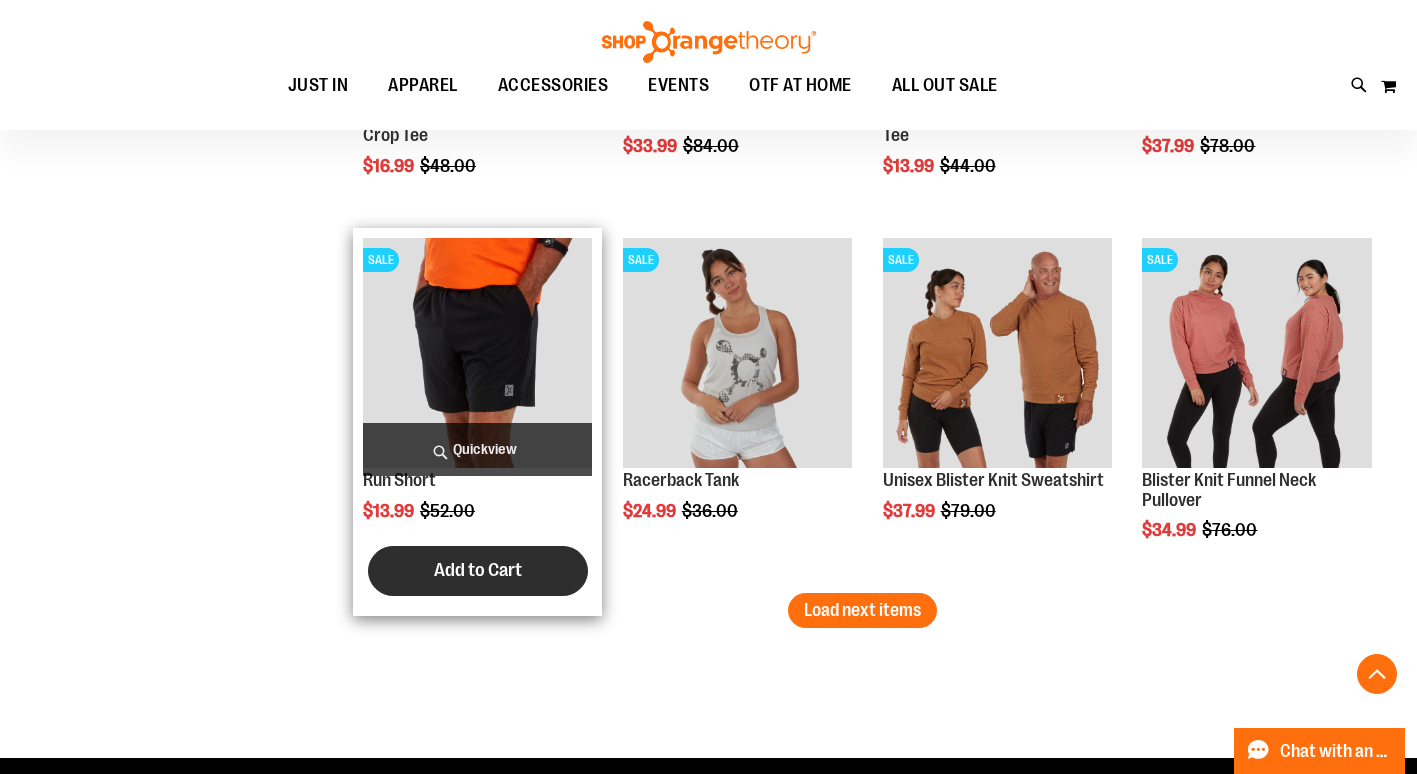 scroll, scrollTop: 7461, scrollLeft: 0, axis: vertical 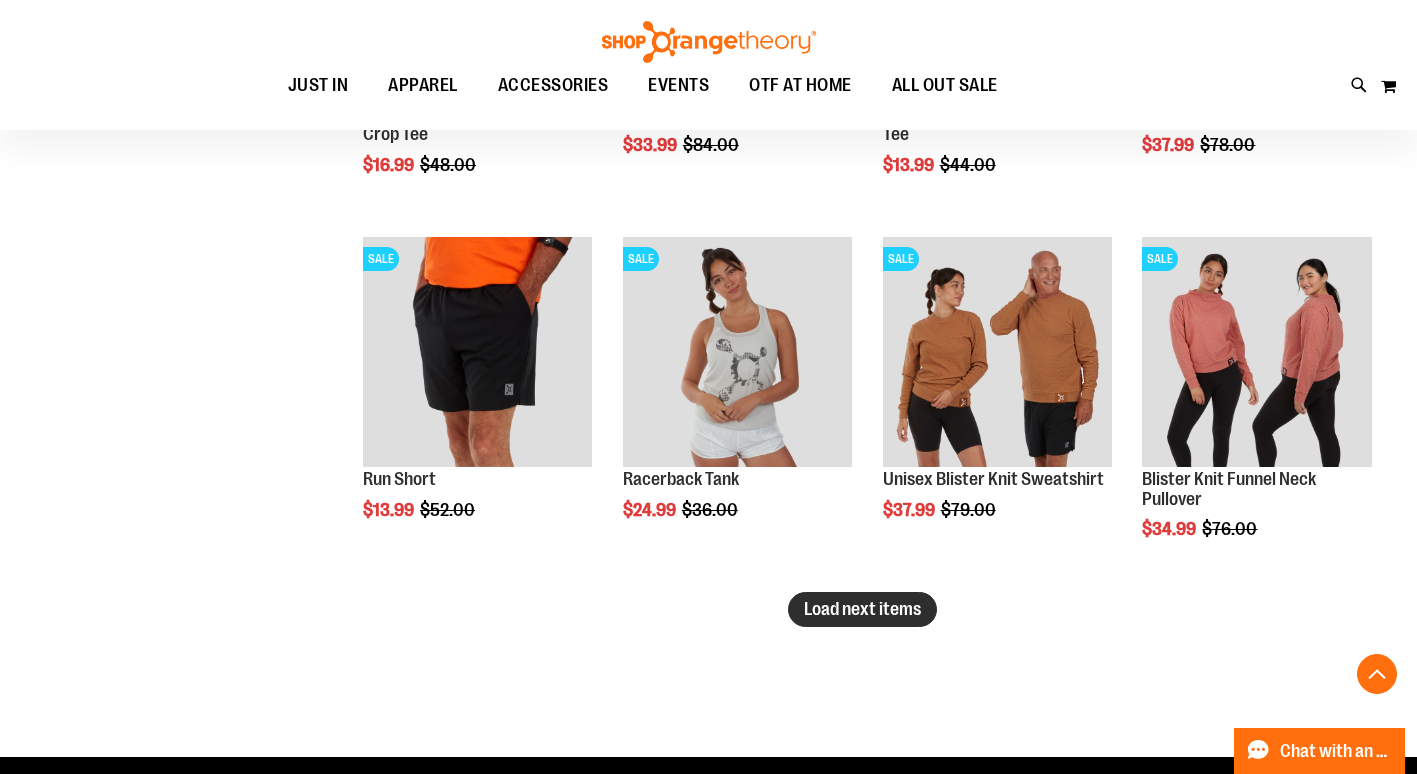 click on "Load next items" at bounding box center (862, 609) 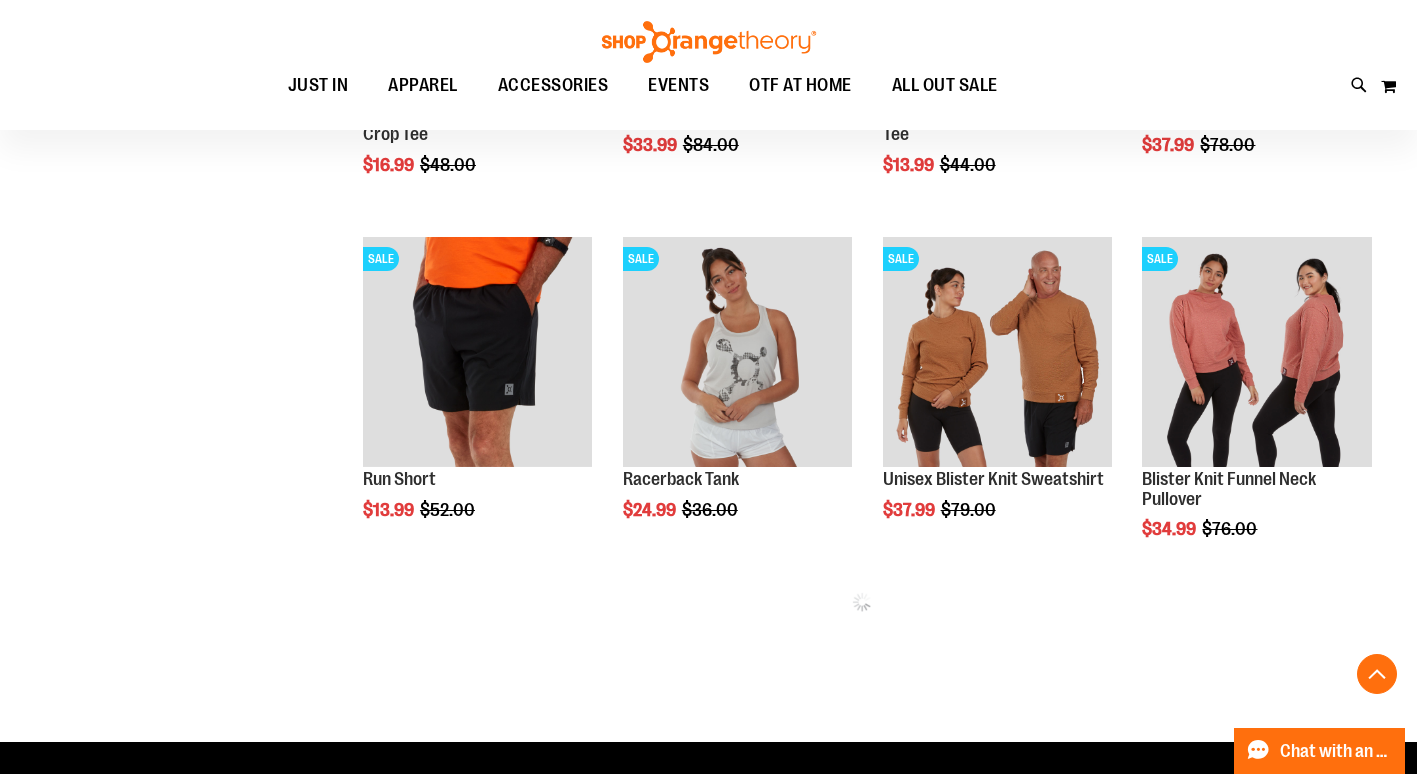 click on "**********" at bounding box center [862, -3243] 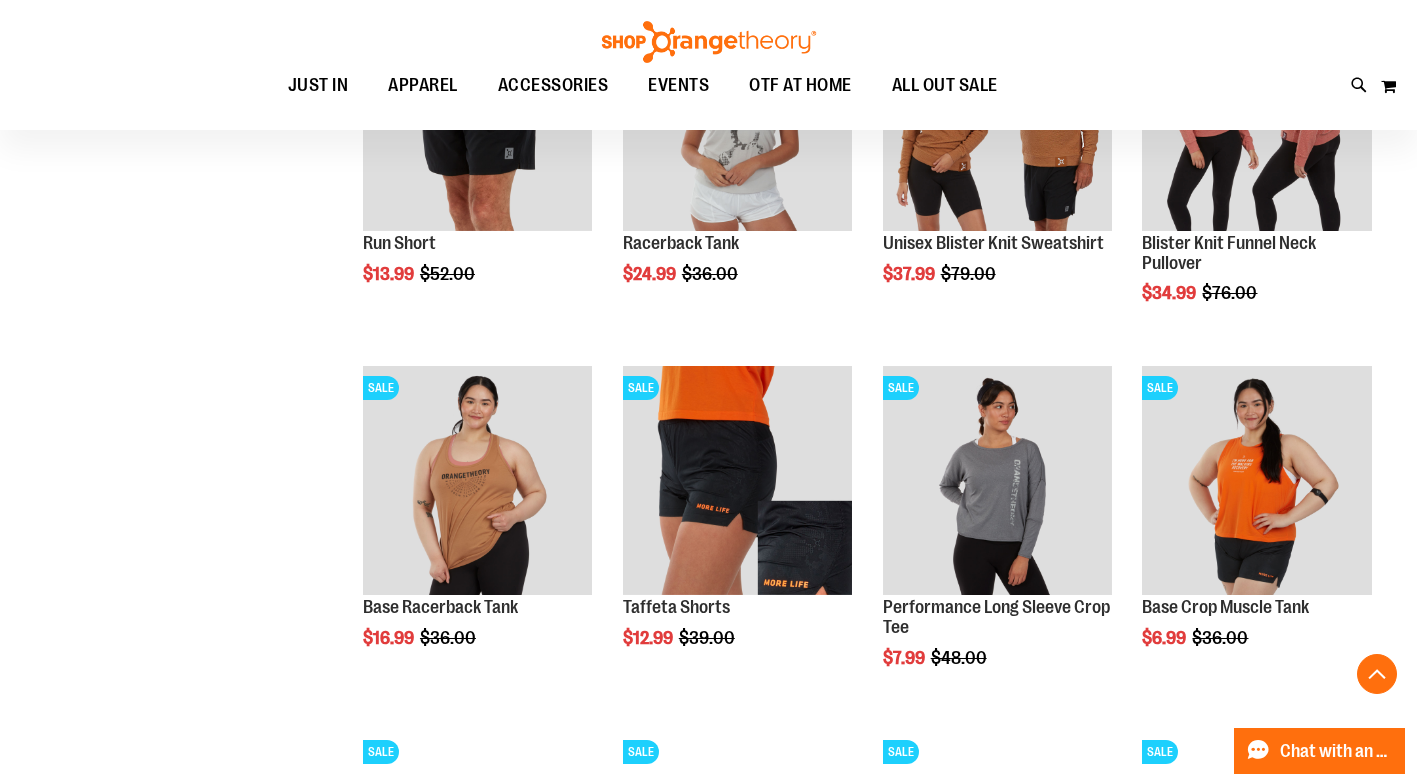 scroll, scrollTop: 7698, scrollLeft: 0, axis: vertical 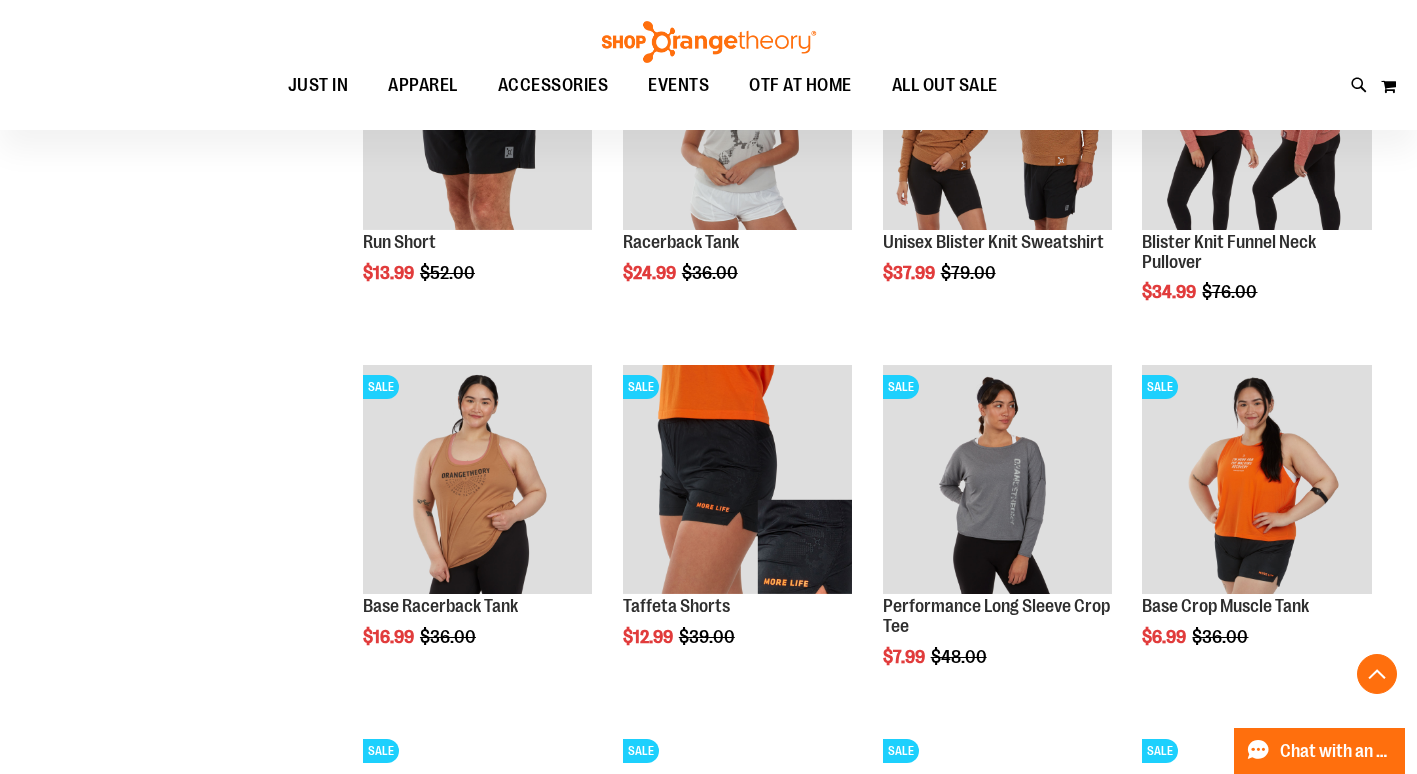 click on "**********" at bounding box center (708, -2908) 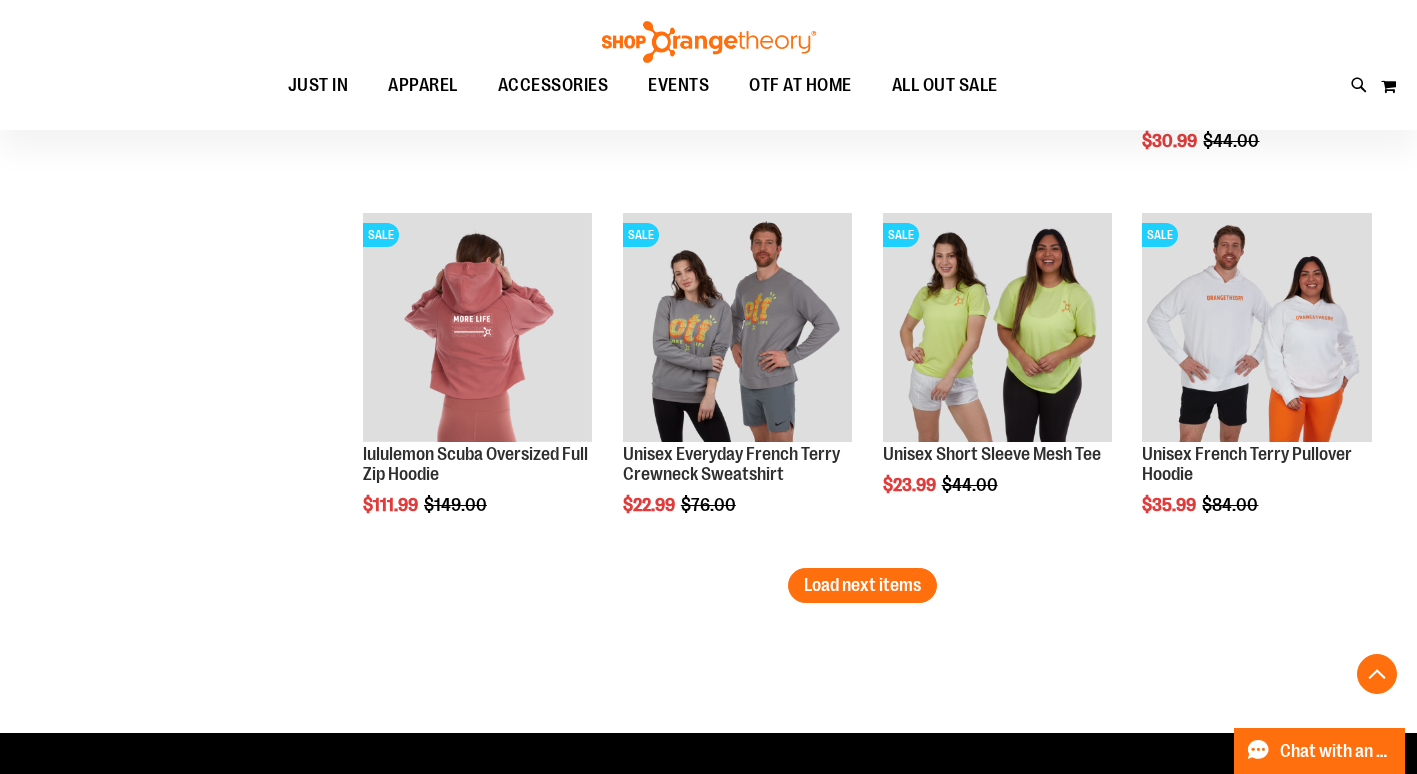 scroll, scrollTop: 8599, scrollLeft: 0, axis: vertical 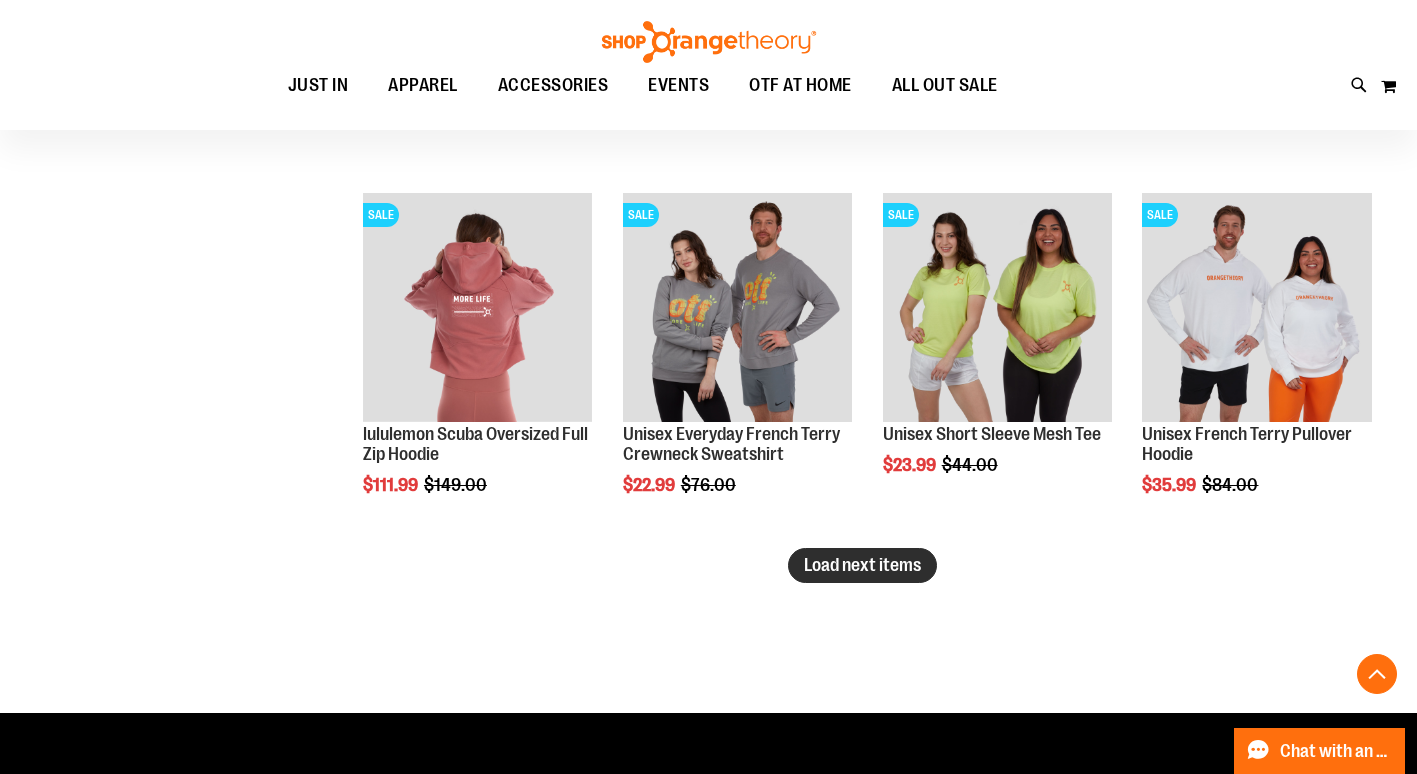 click on "Load next items" at bounding box center [862, 565] 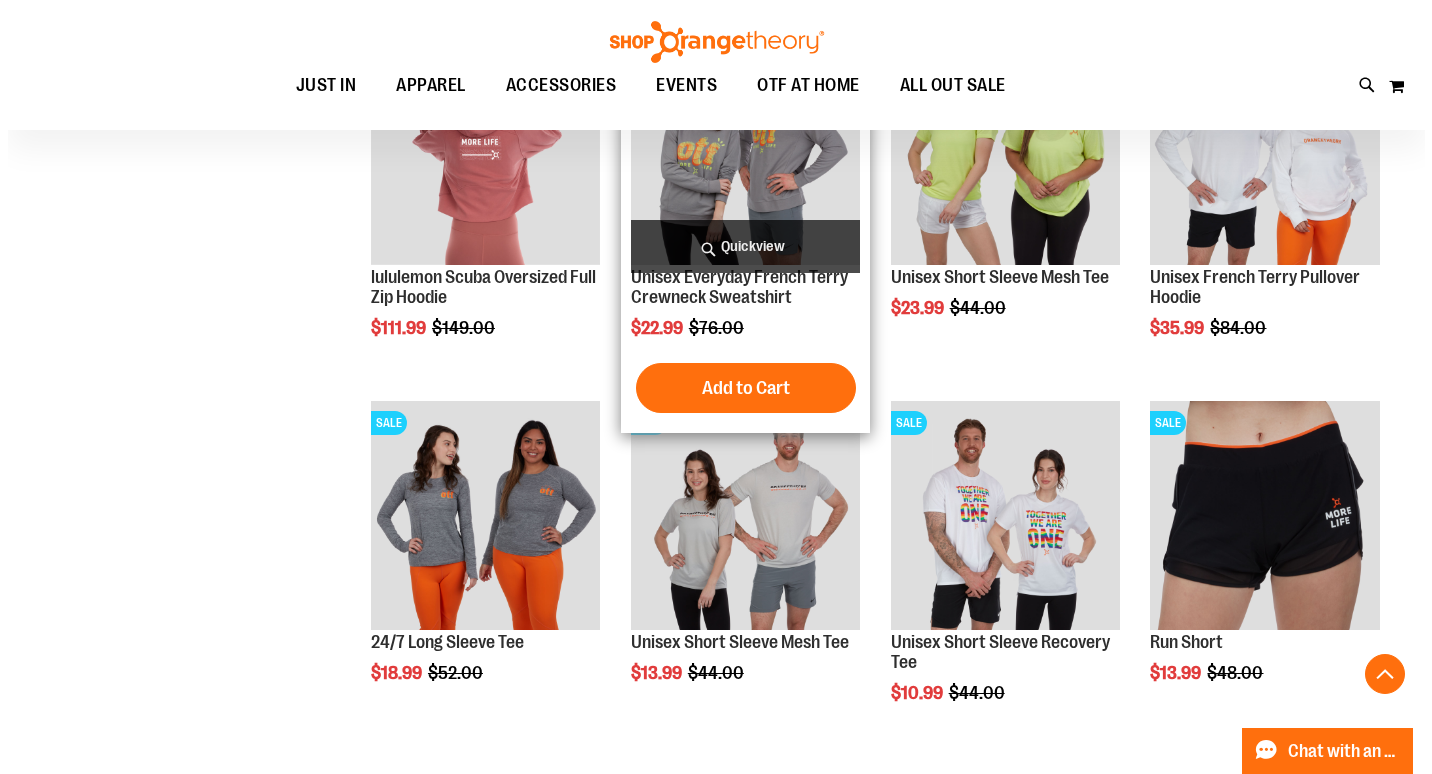 scroll, scrollTop: 8749, scrollLeft: 0, axis: vertical 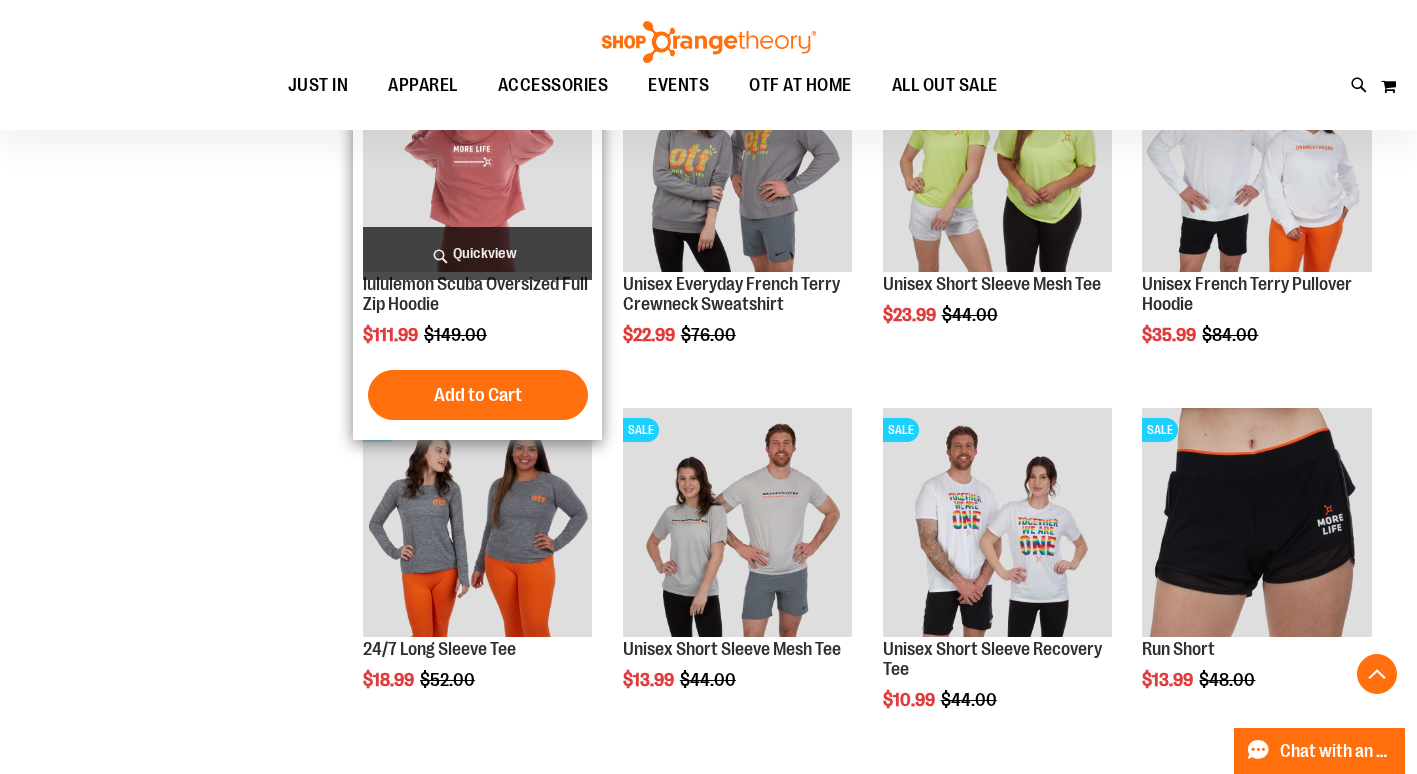 click at bounding box center (477, 157) 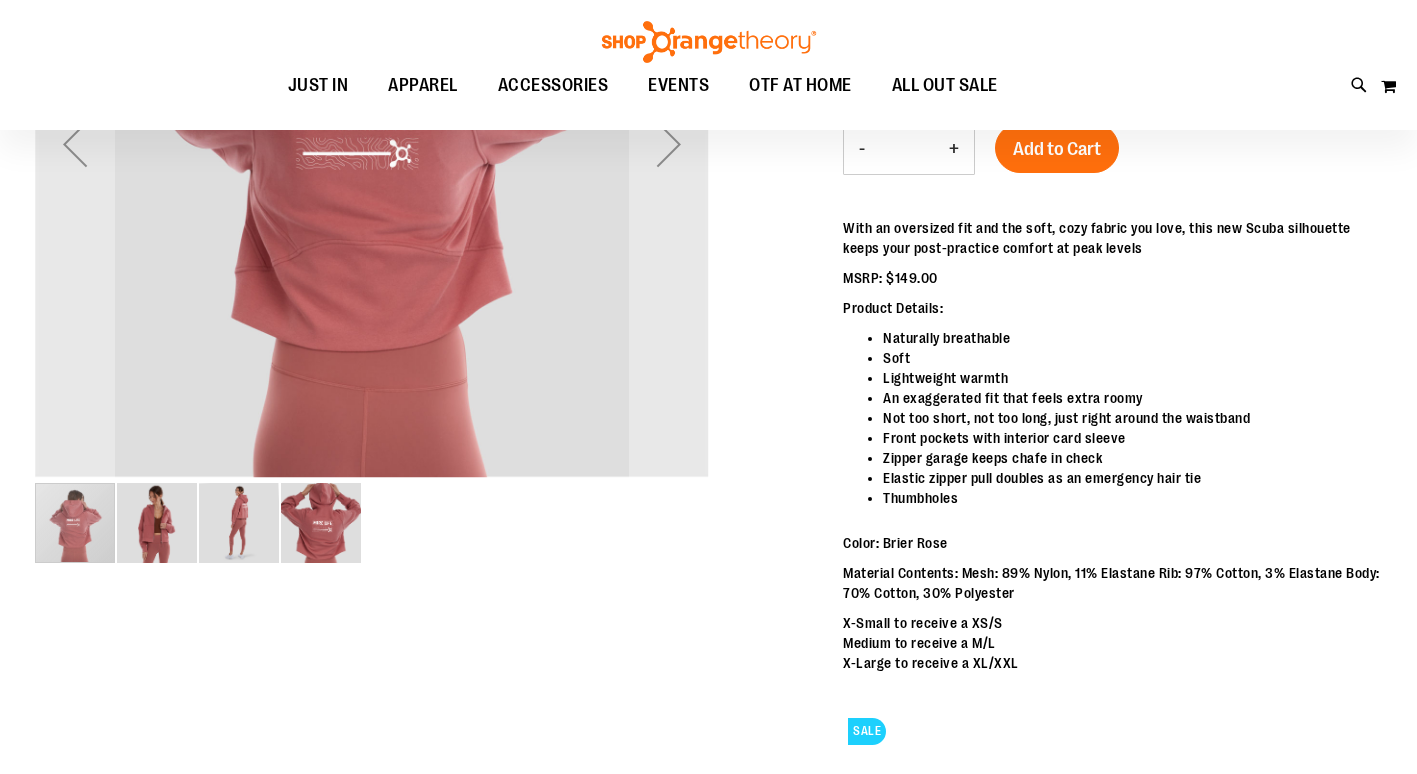 scroll, scrollTop: 261, scrollLeft: 0, axis: vertical 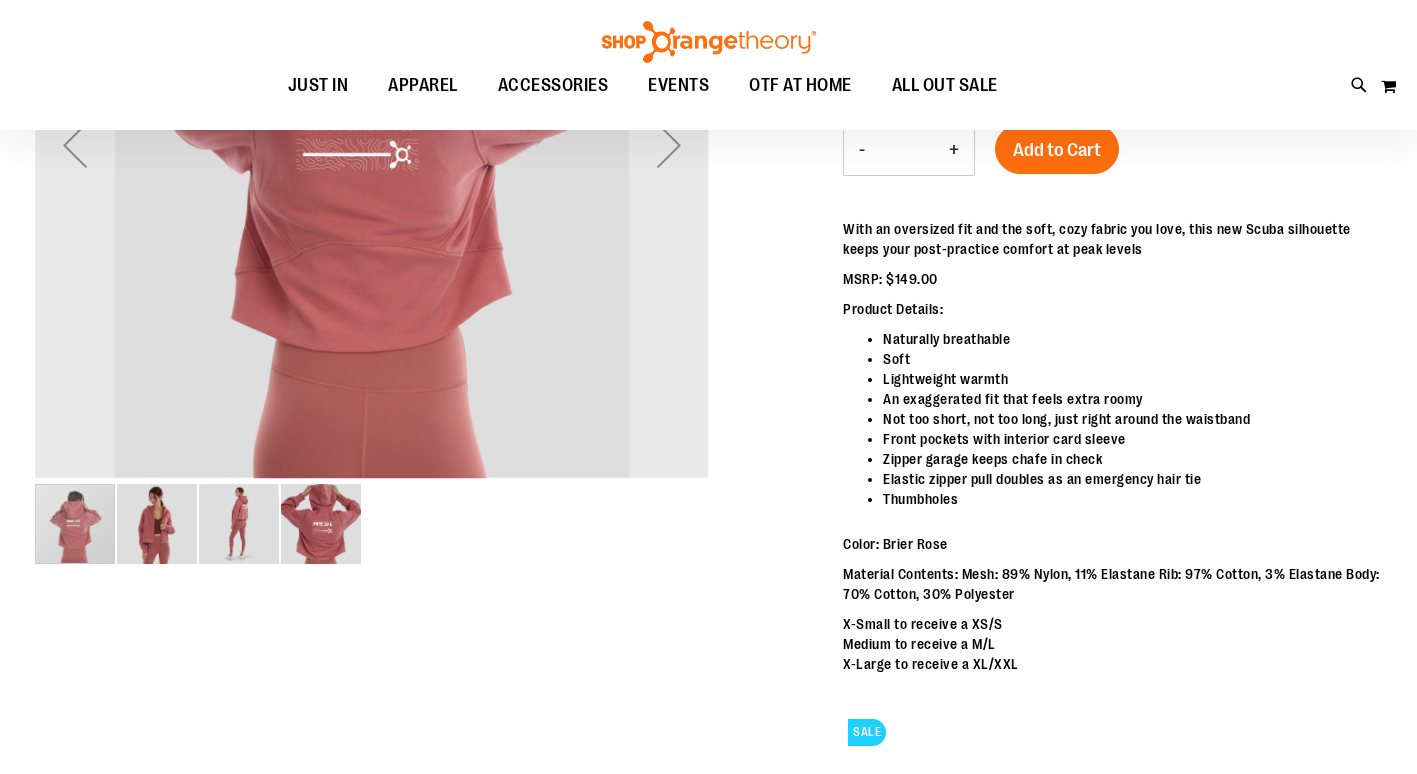 click at bounding box center [157, 524] 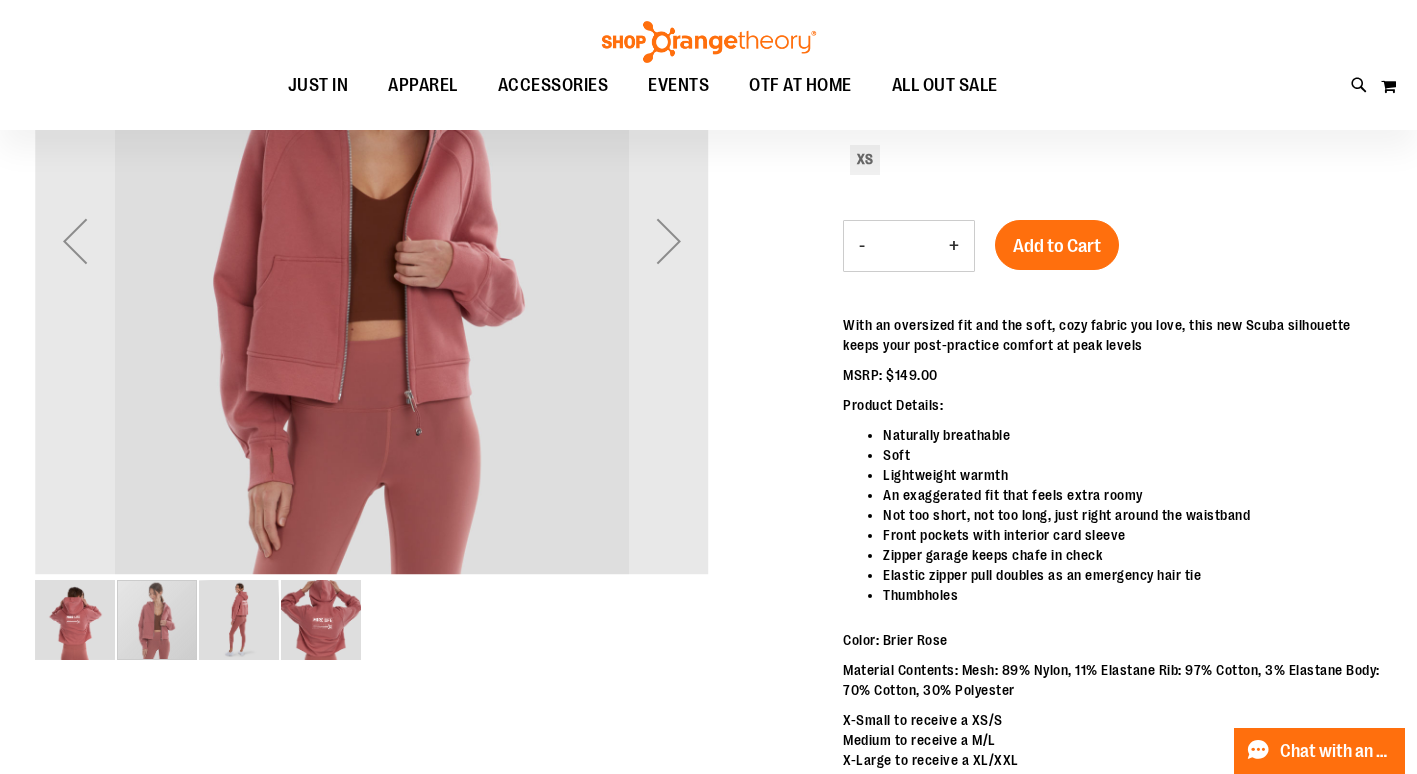 scroll, scrollTop: 0, scrollLeft: 0, axis: both 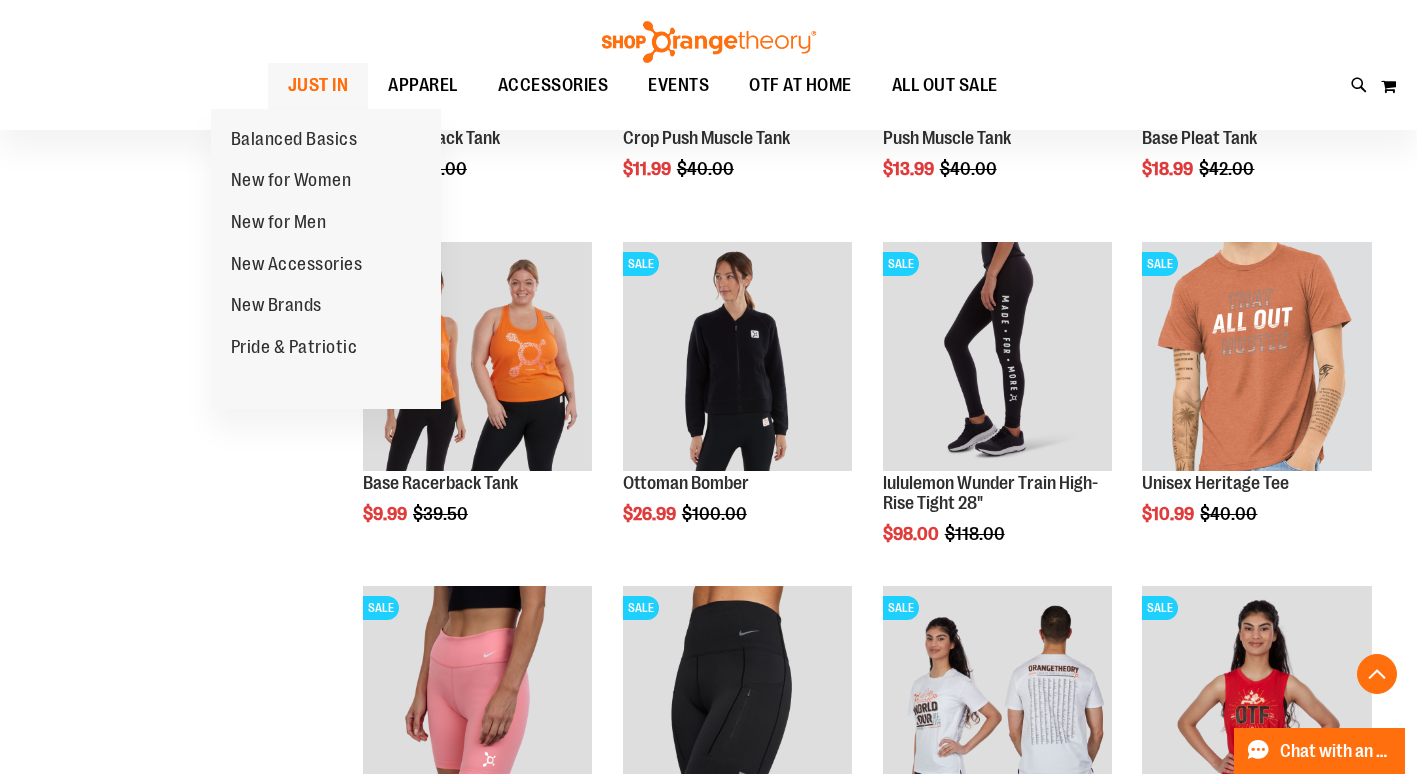 click on "JUST IN" at bounding box center [318, 85] 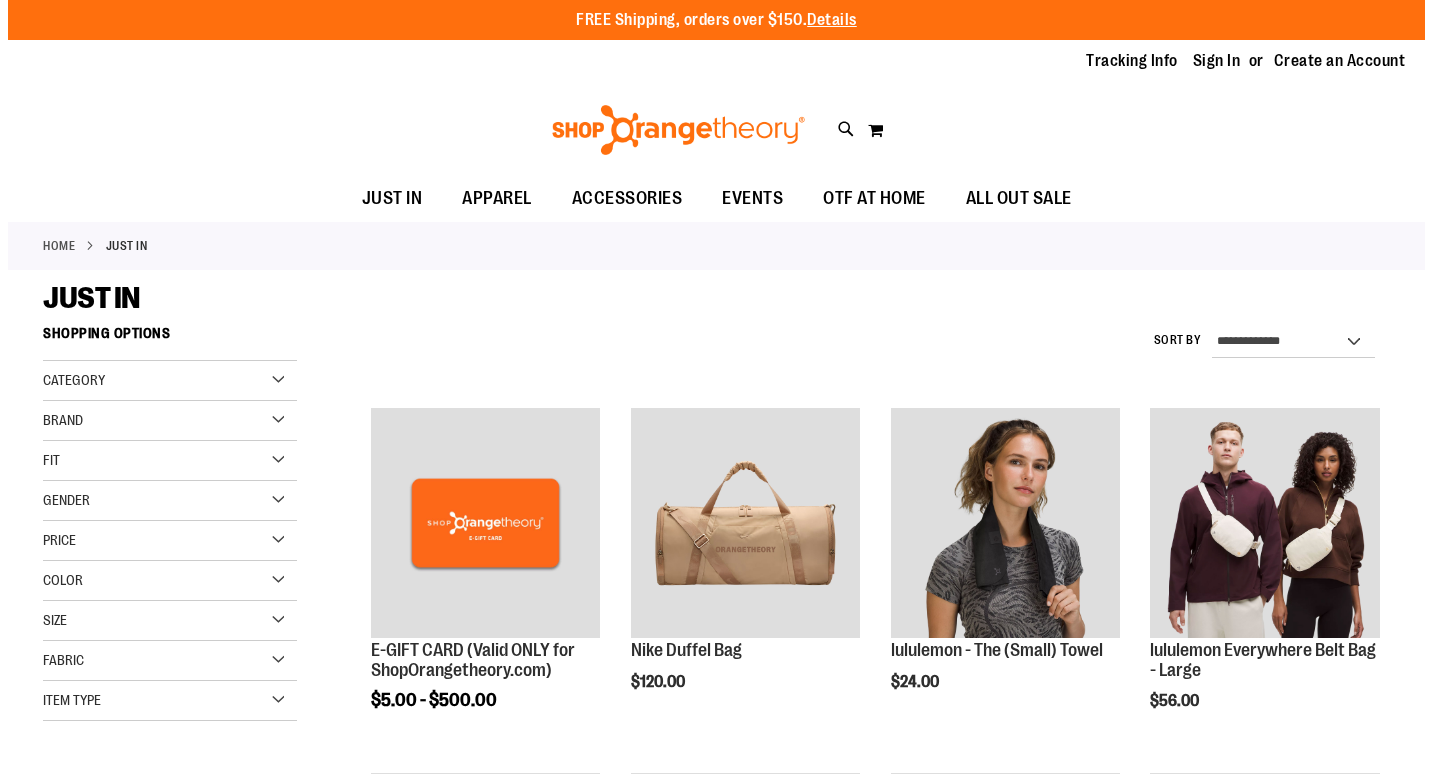 scroll, scrollTop: 0, scrollLeft: 0, axis: both 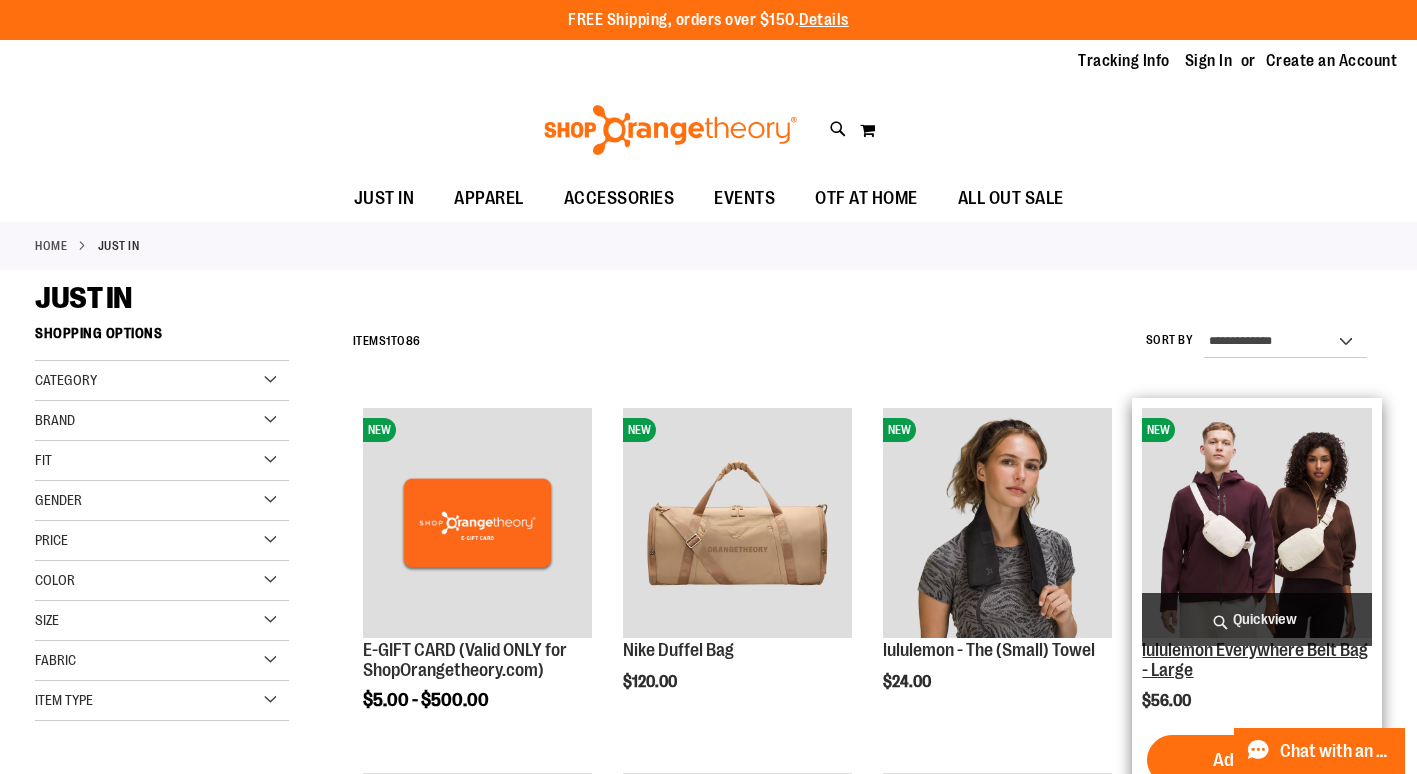 click on "lululemon Everywhere Belt Bag - Large" at bounding box center [1255, 660] 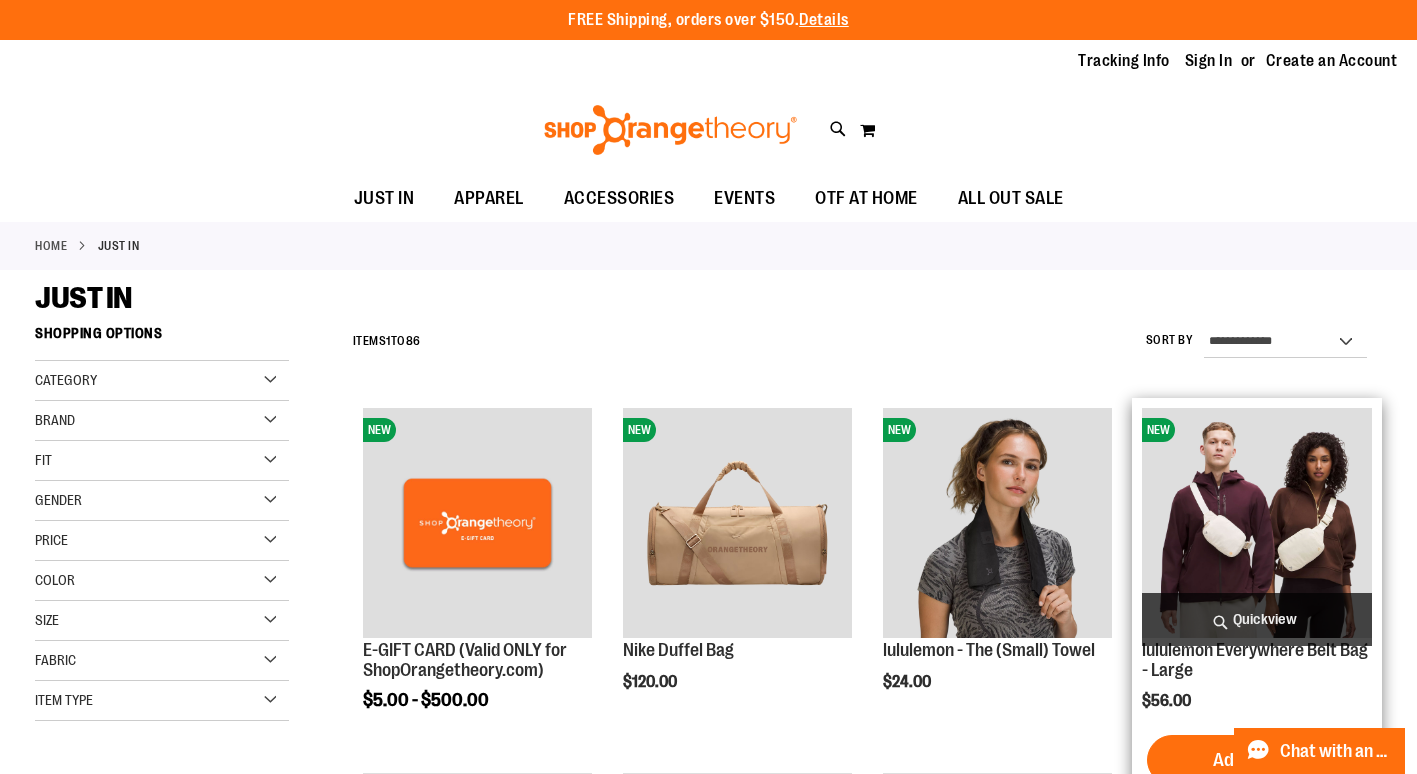 click on "Quickview" at bounding box center [1256, 619] 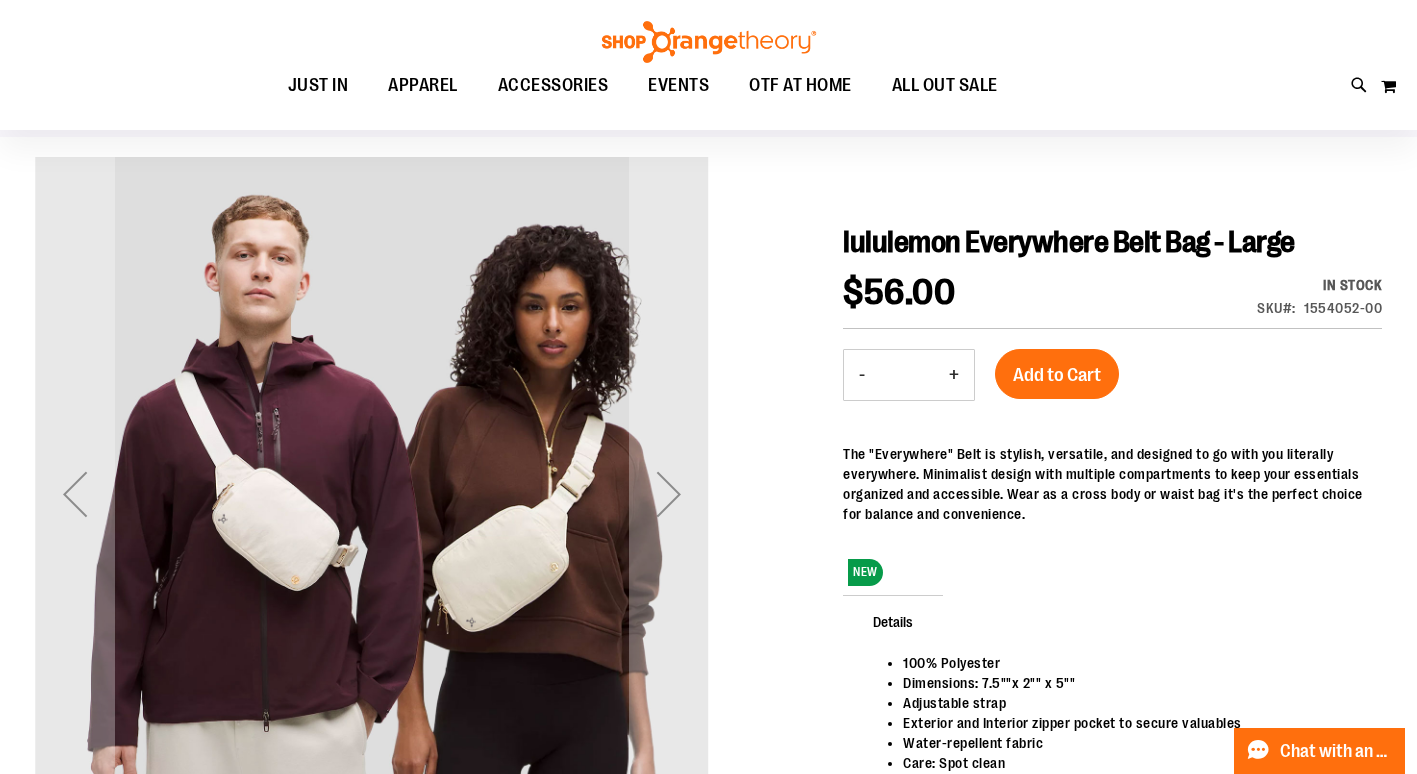 scroll, scrollTop: 121, scrollLeft: 0, axis: vertical 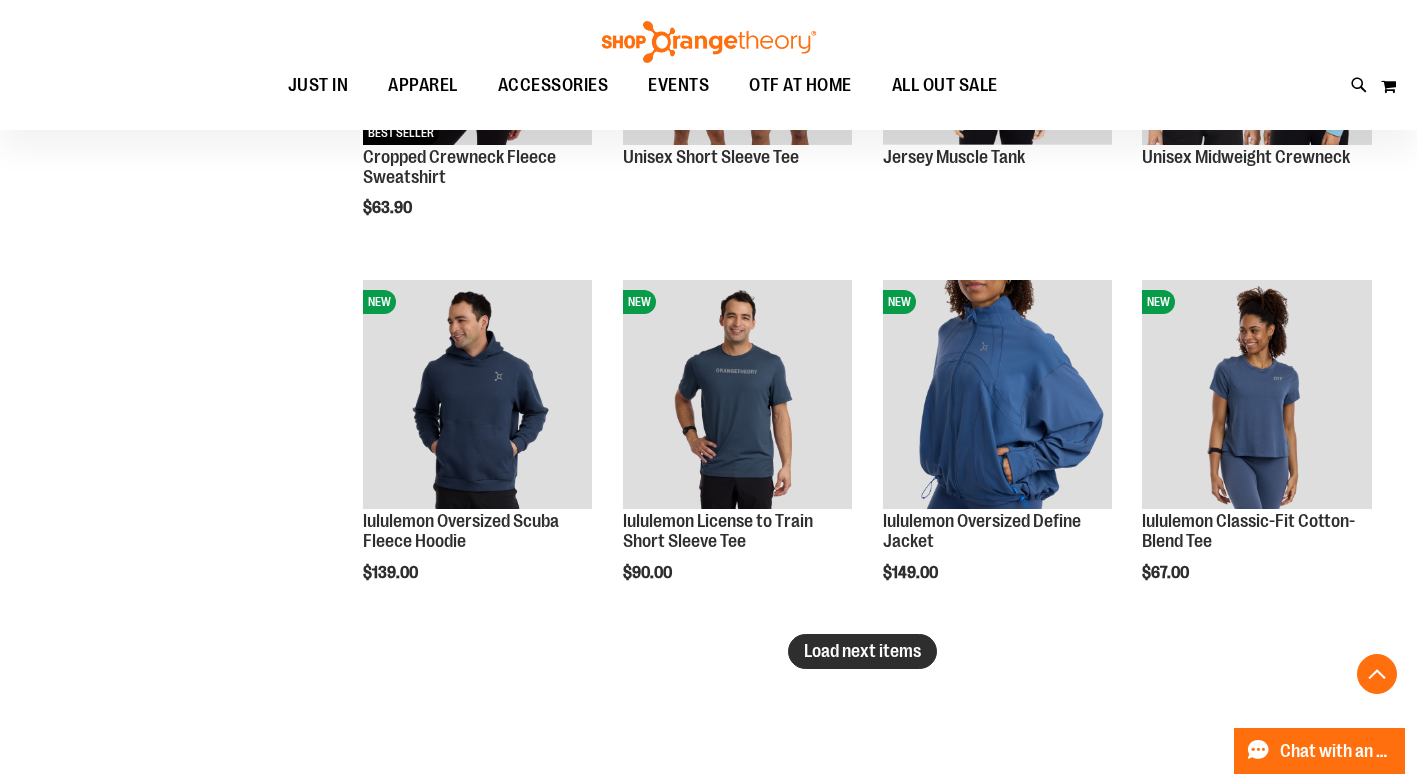 click on "Load next items" at bounding box center (862, 651) 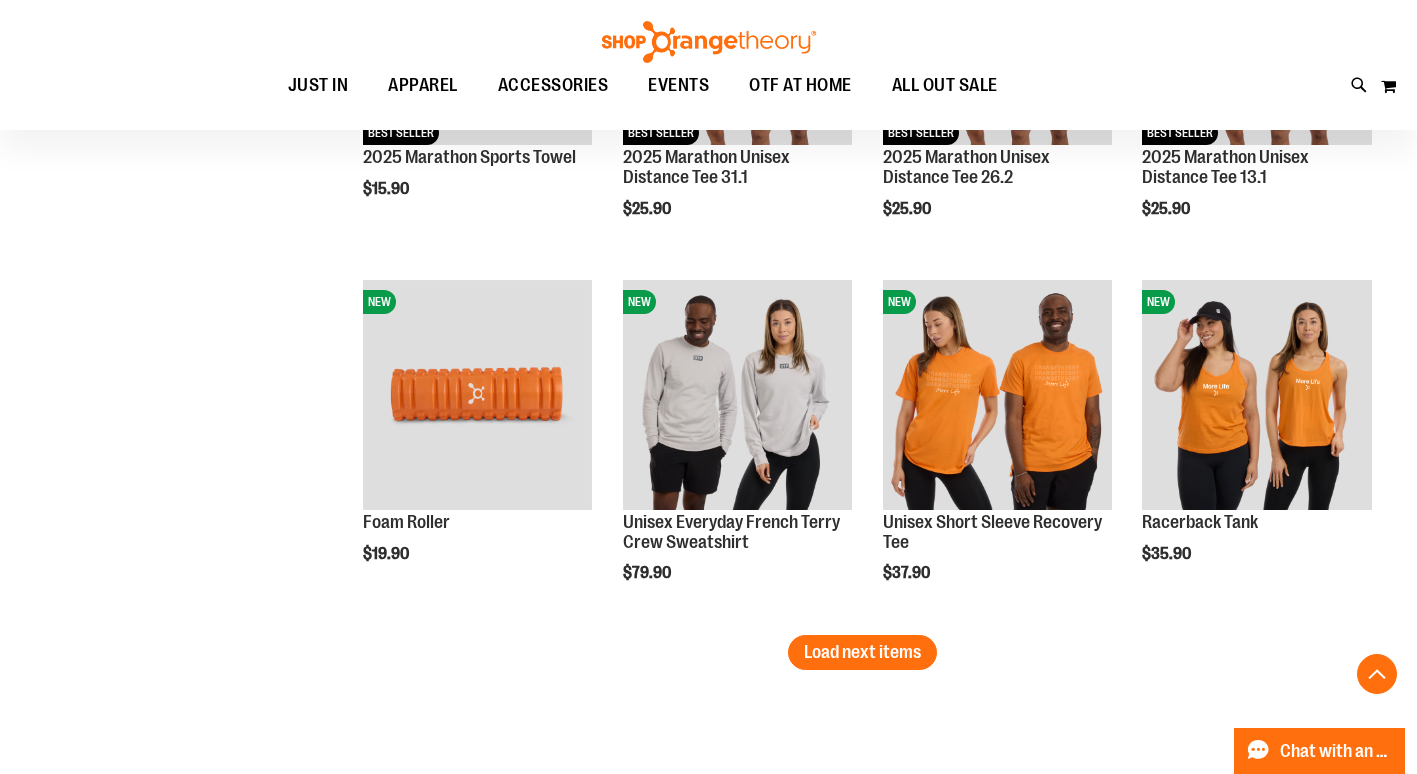 scroll, scrollTop: 4138, scrollLeft: 0, axis: vertical 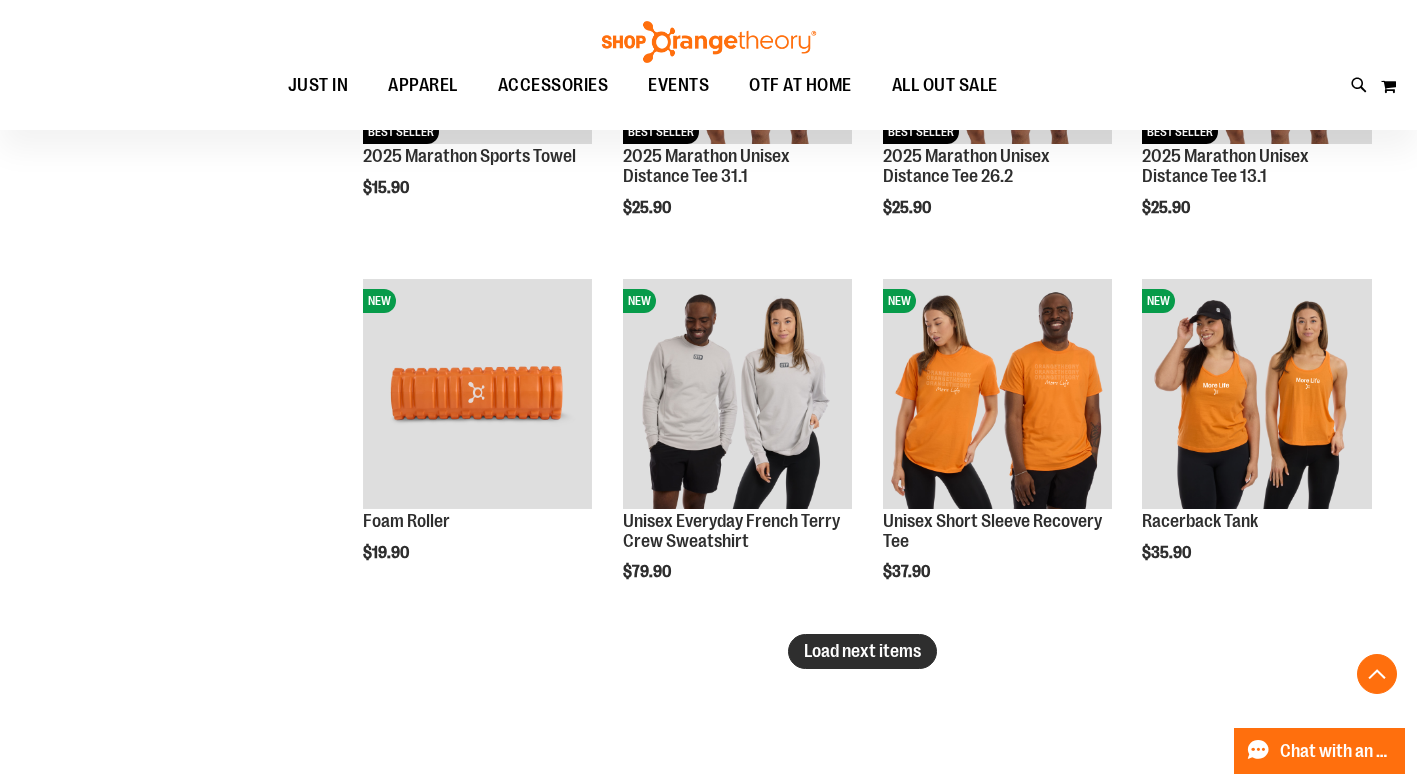 click on "Load next items" at bounding box center (862, 651) 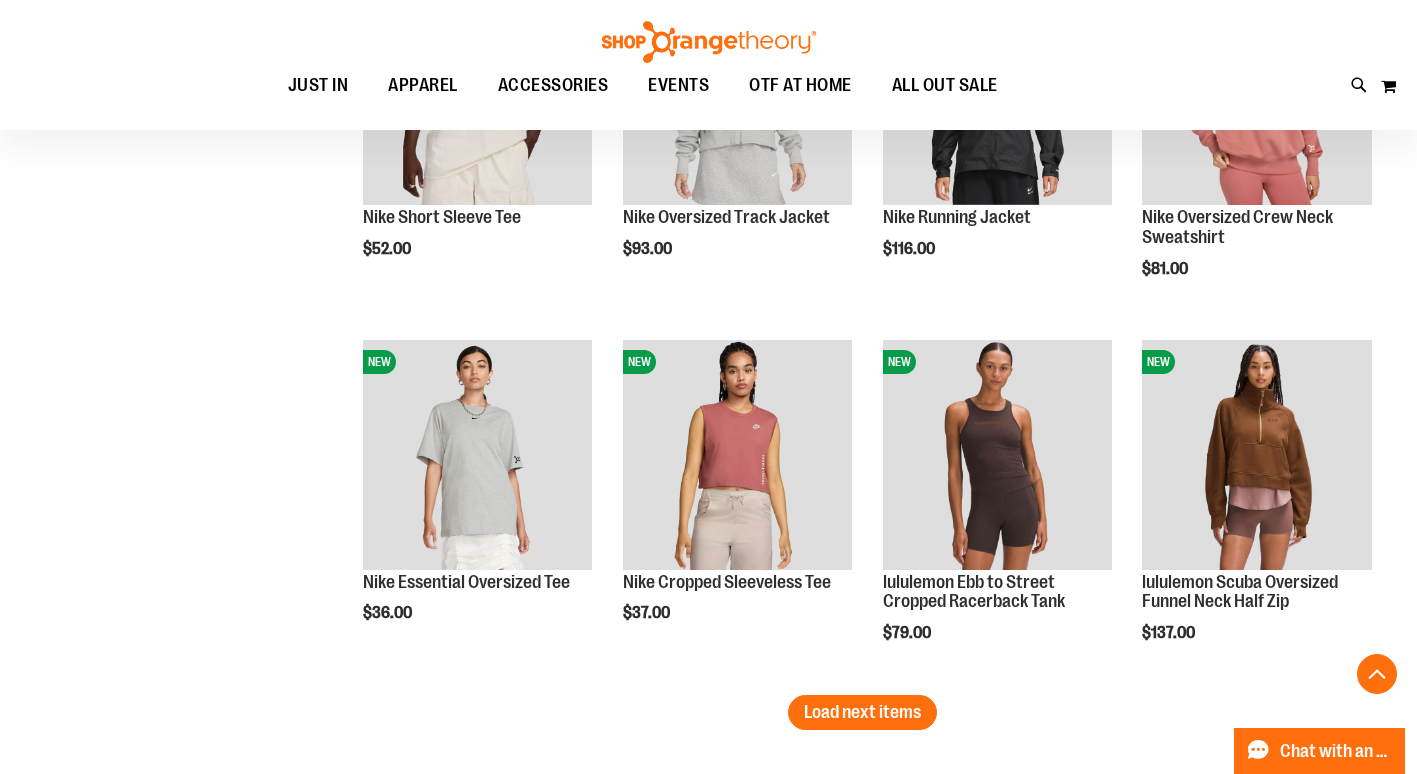 scroll, scrollTop: 5174, scrollLeft: 0, axis: vertical 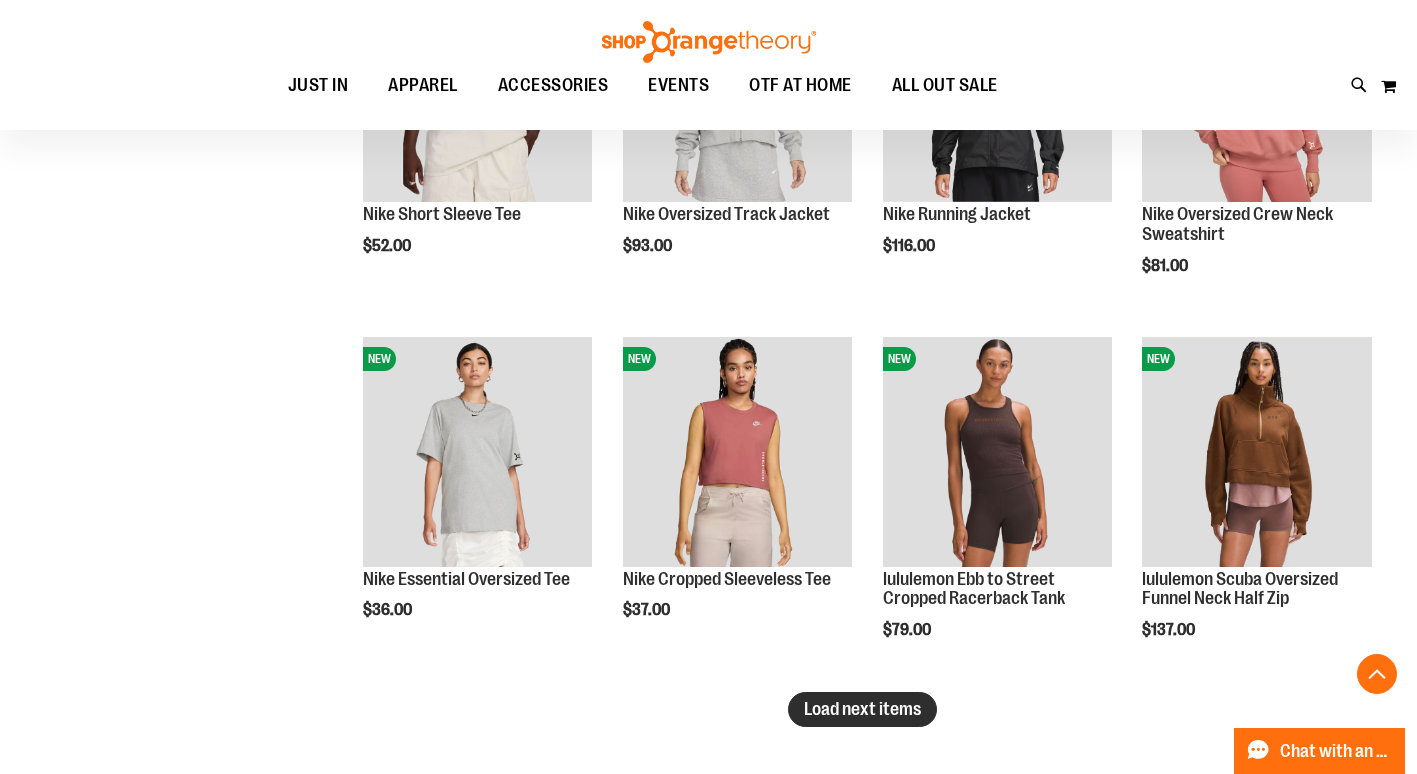 click on "Load next items" at bounding box center (862, 709) 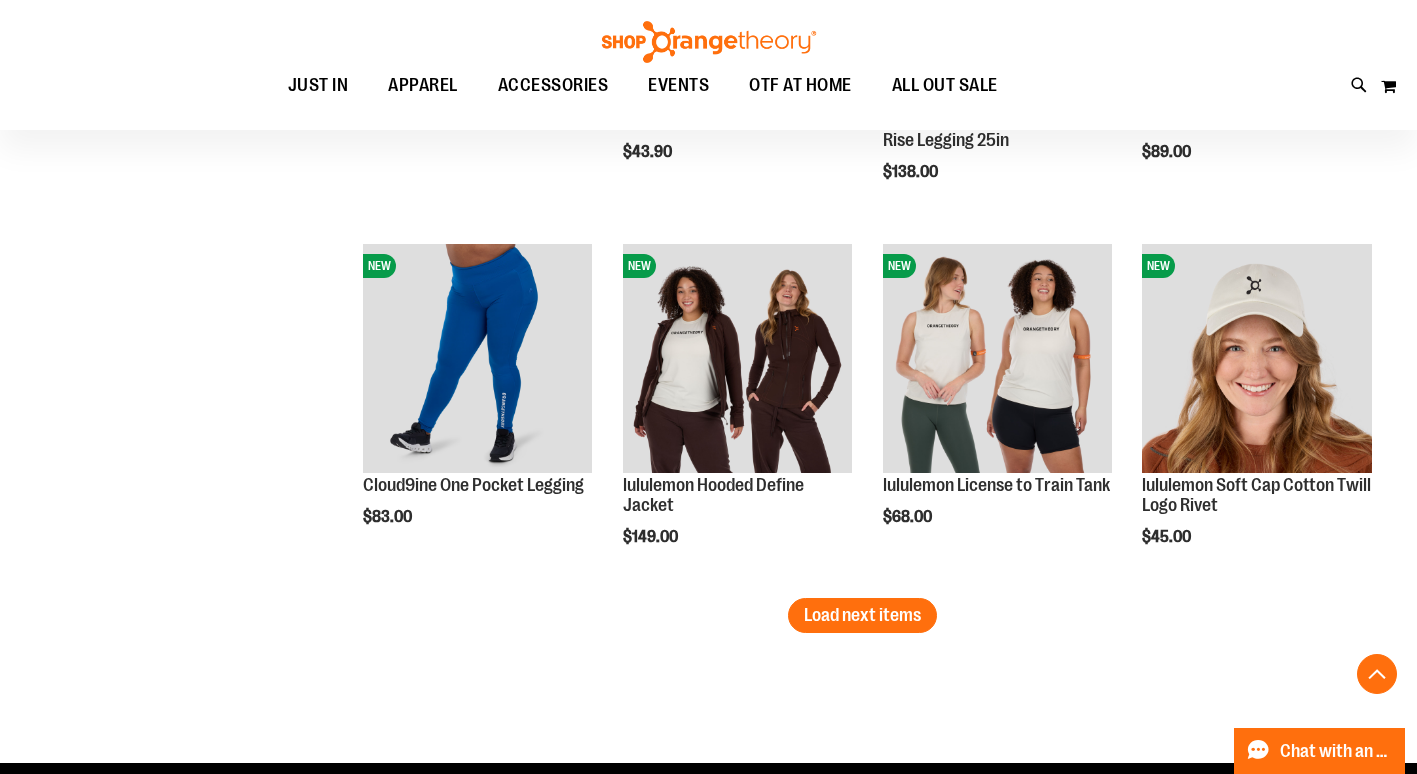 scroll, scrollTop: 6362, scrollLeft: 0, axis: vertical 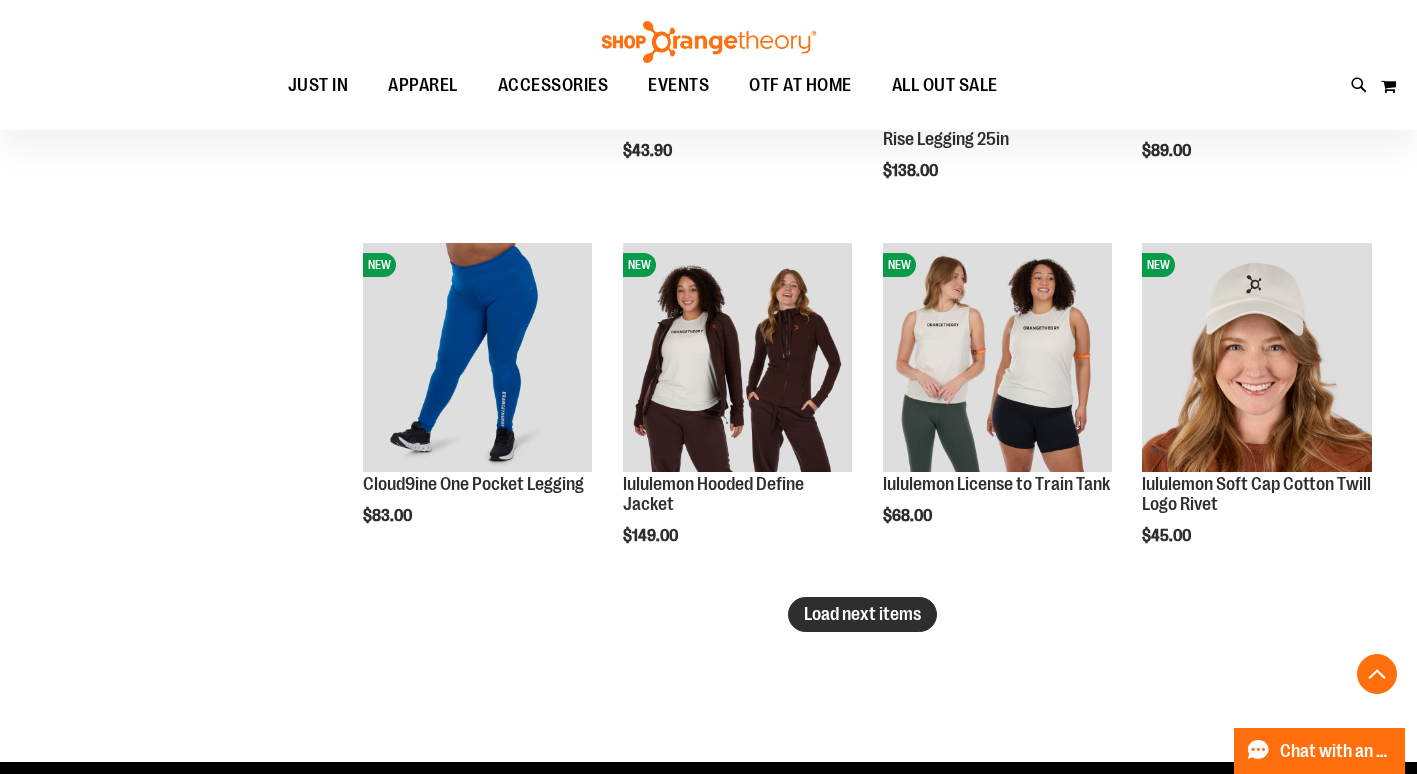 click on "Load next items" at bounding box center (862, 614) 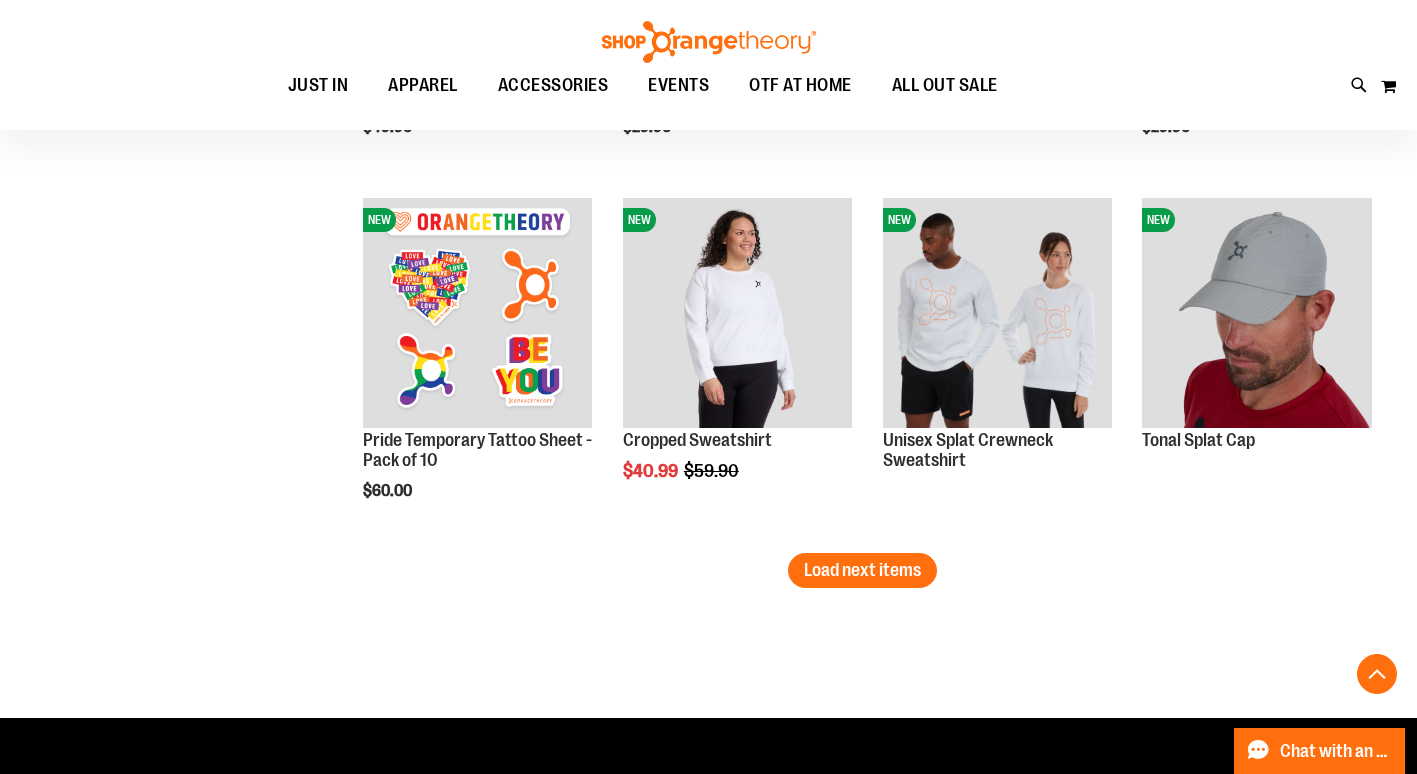 scroll, scrollTop: 7526, scrollLeft: 0, axis: vertical 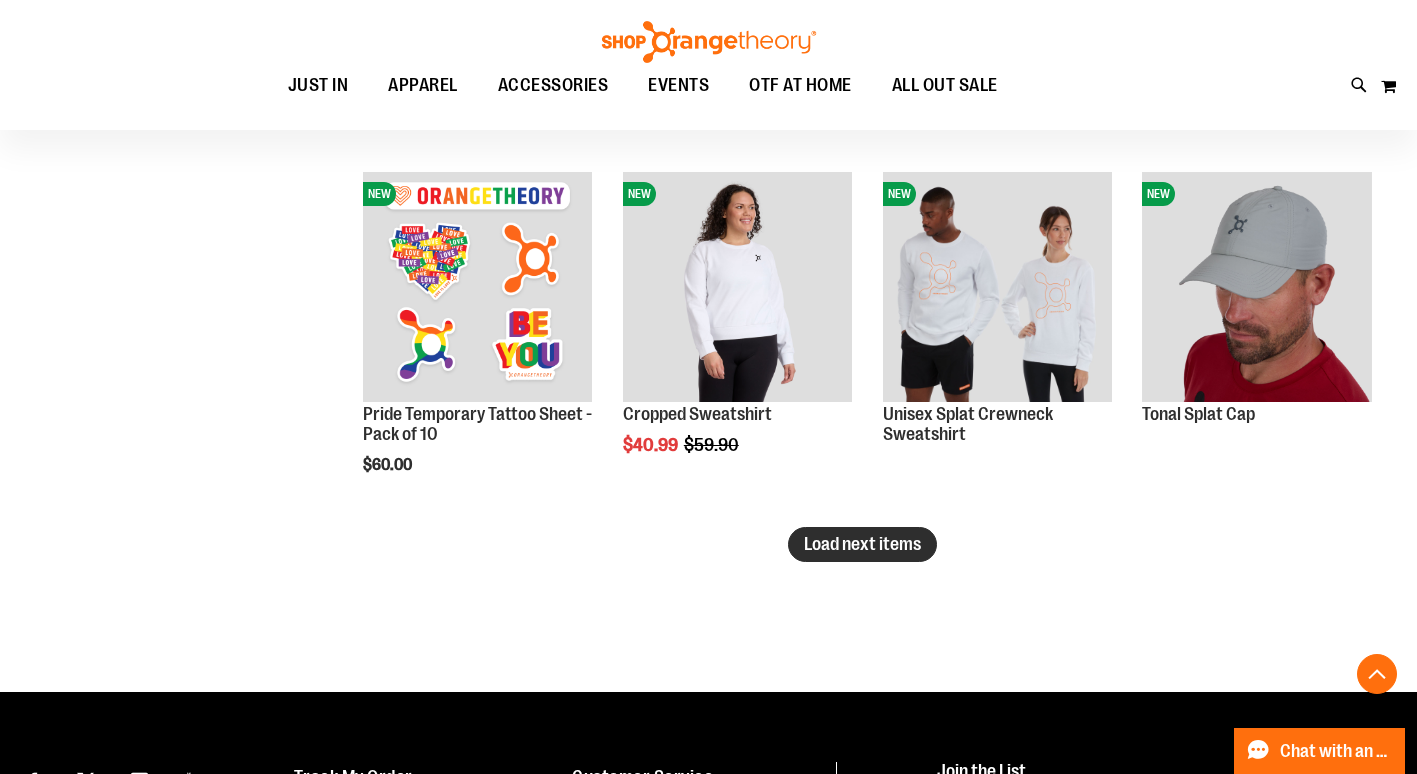 click on "Load next items" at bounding box center (862, 544) 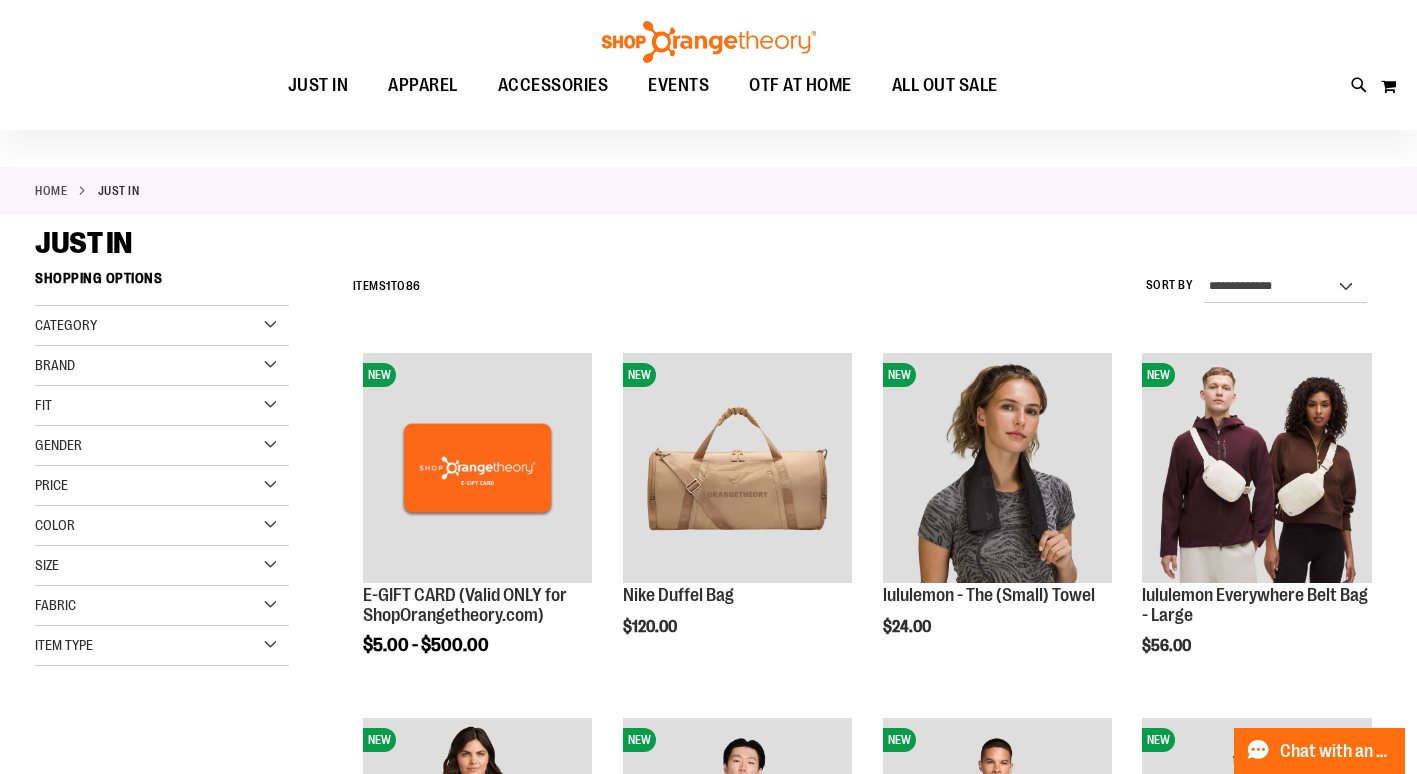 scroll, scrollTop: 0, scrollLeft: 0, axis: both 